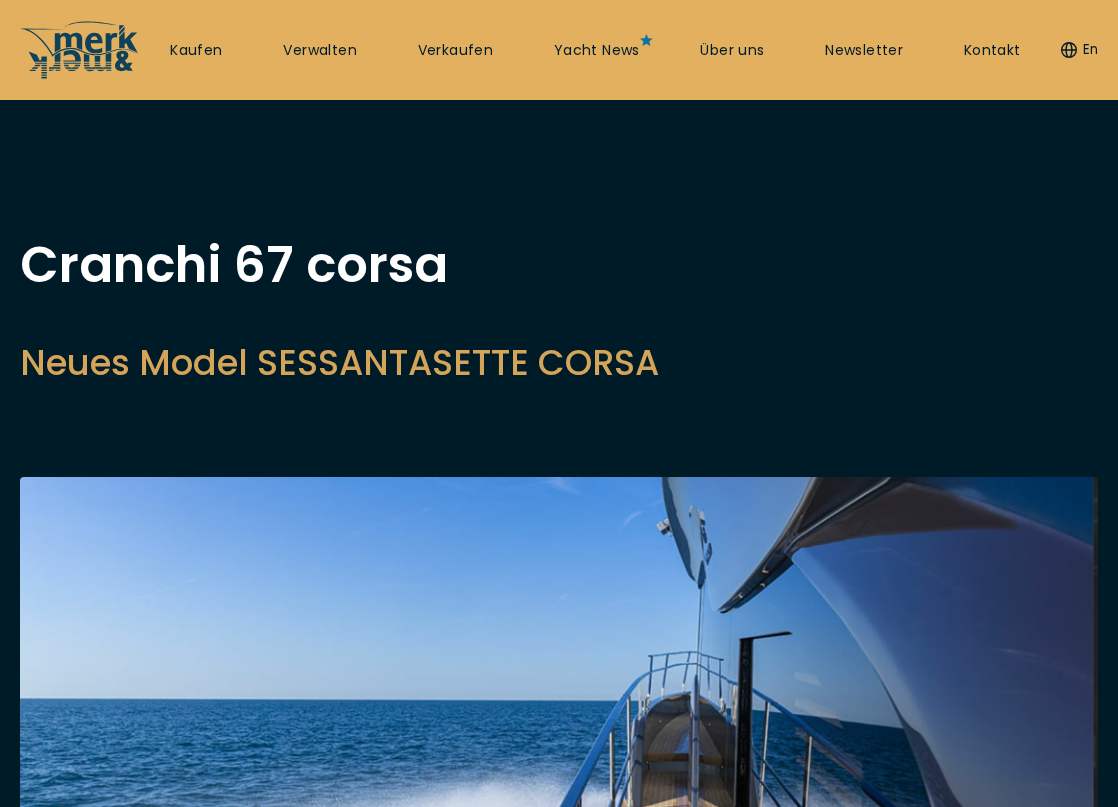scroll, scrollTop: 0, scrollLeft: 0, axis: both 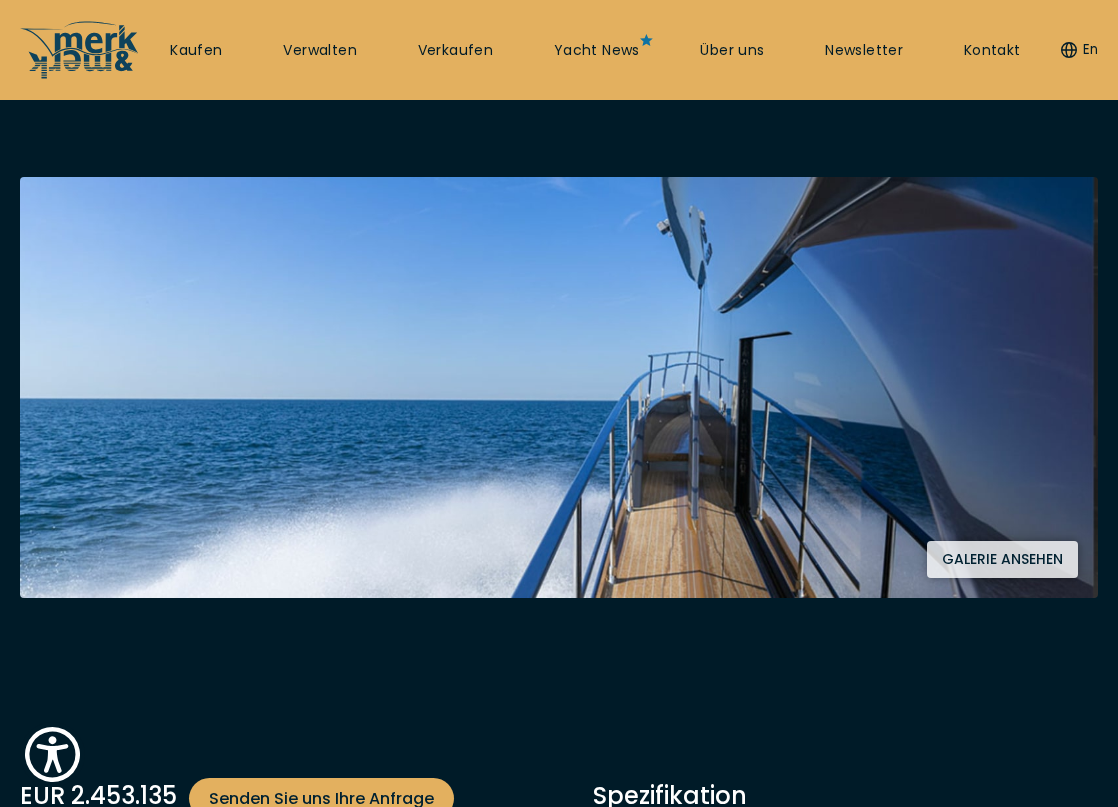 click on "Galerie ansehen" at bounding box center (1002, 559) 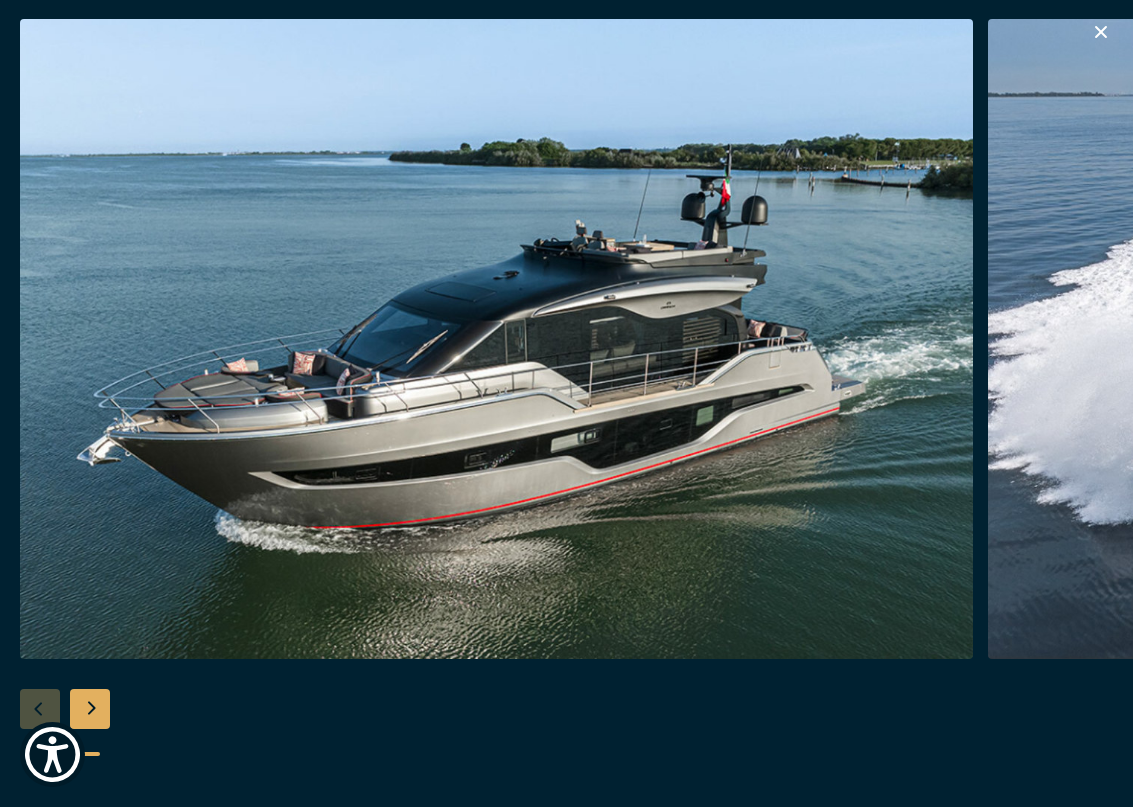 click at bounding box center (496, 339) 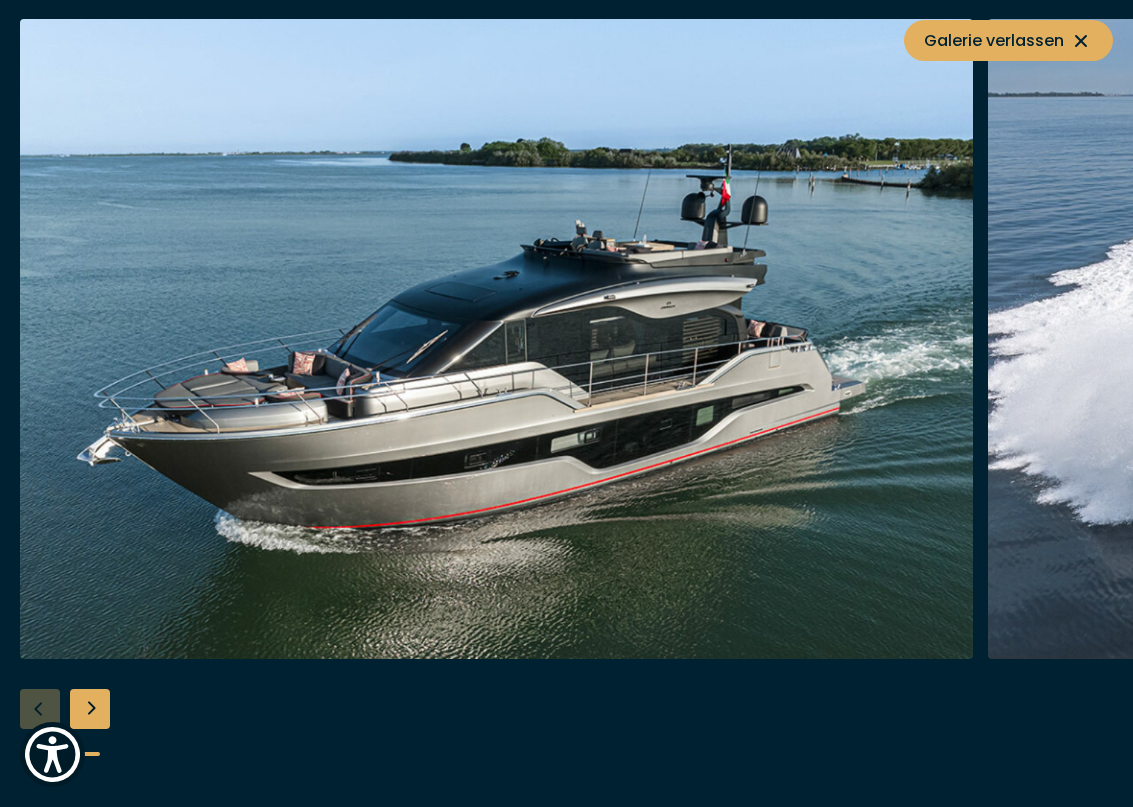 click at bounding box center [496, 339] 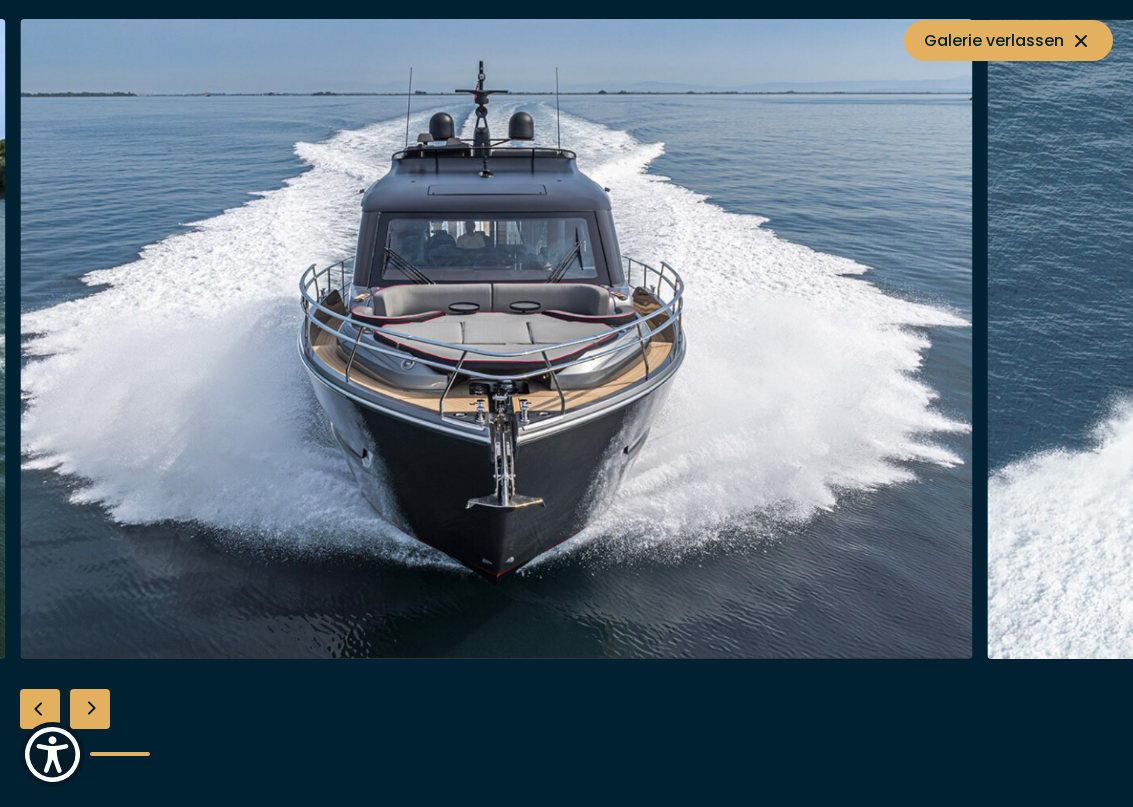 click at bounding box center [90, 709] 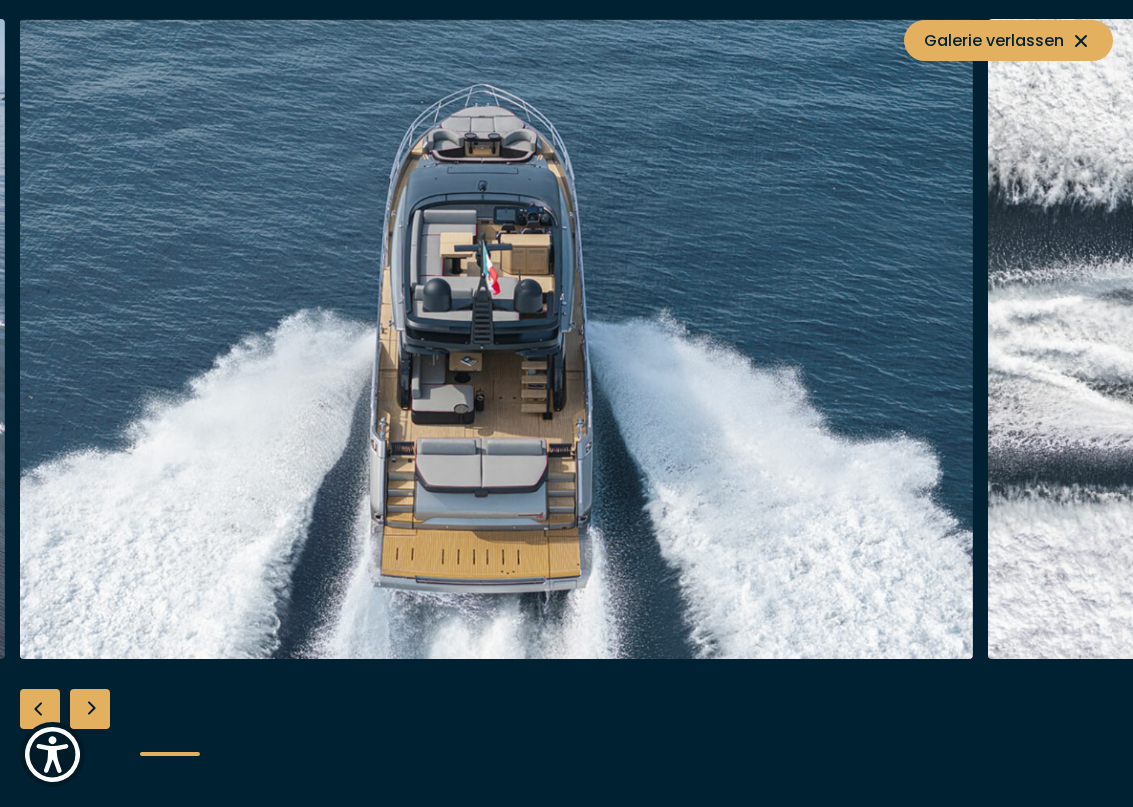 click at bounding box center (90, 709) 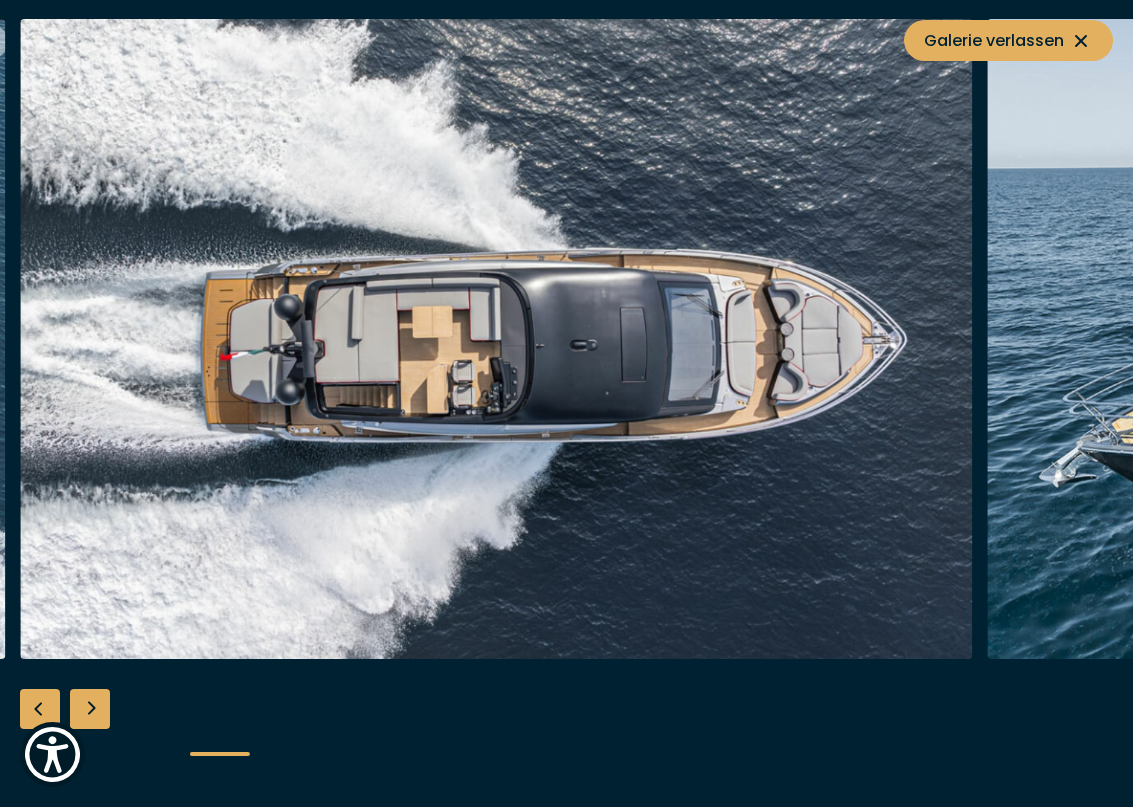 click at bounding box center [90, 709] 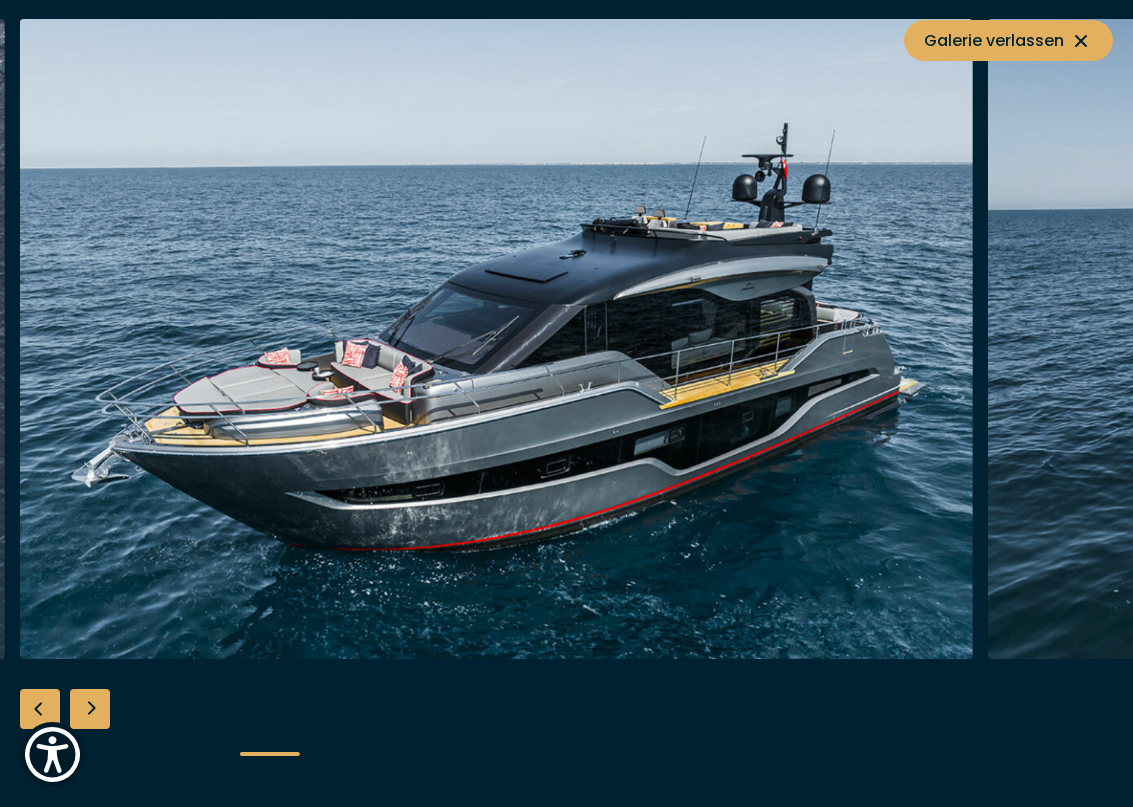 click at bounding box center (90, 709) 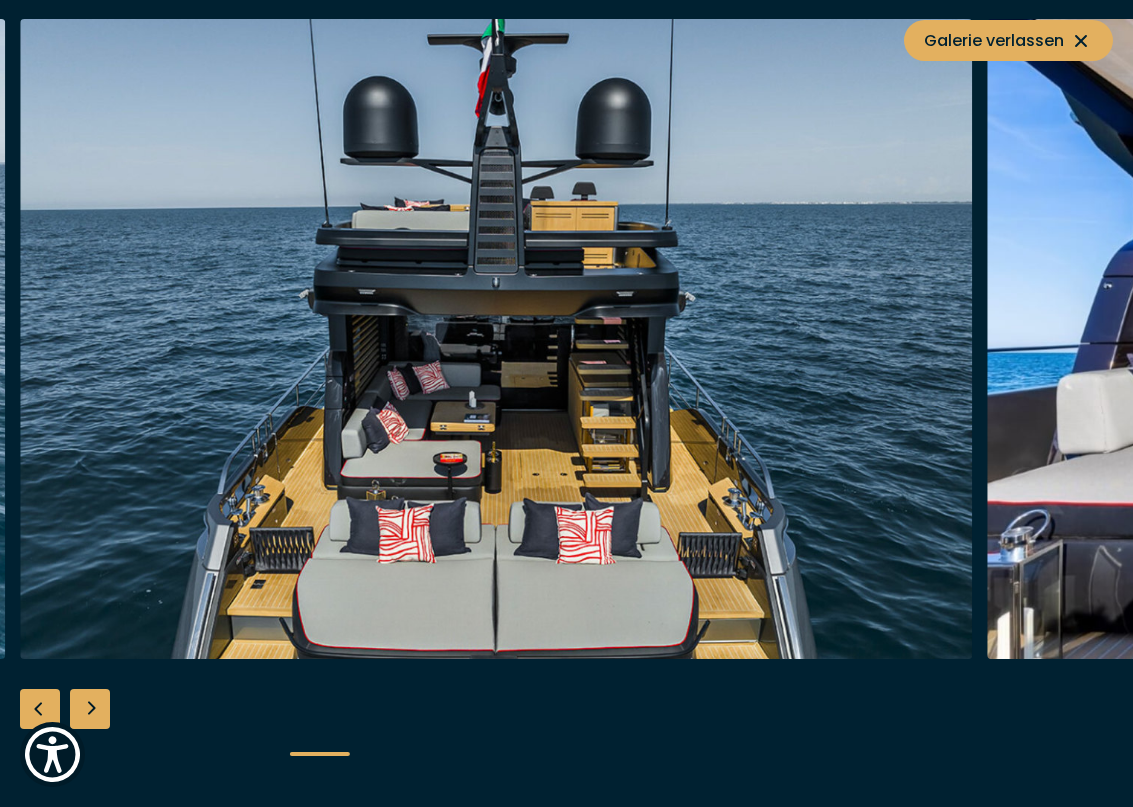 click at bounding box center [40, 709] 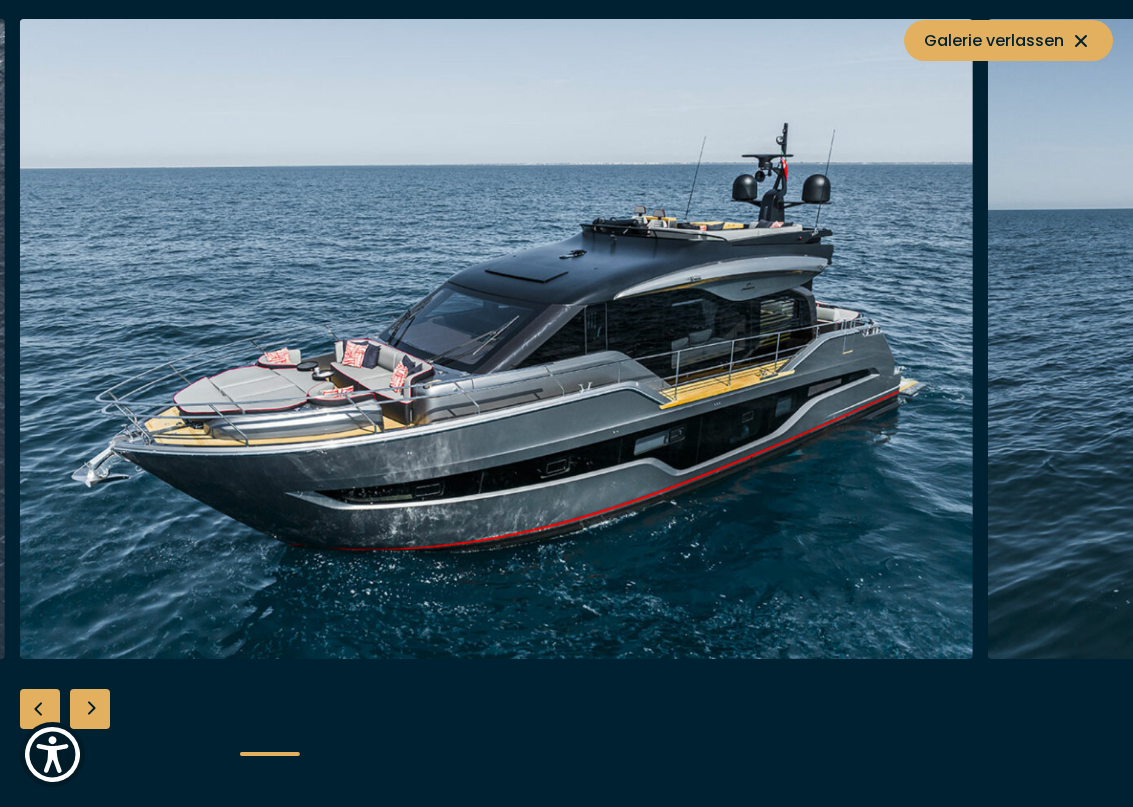 click at bounding box center (40, 709) 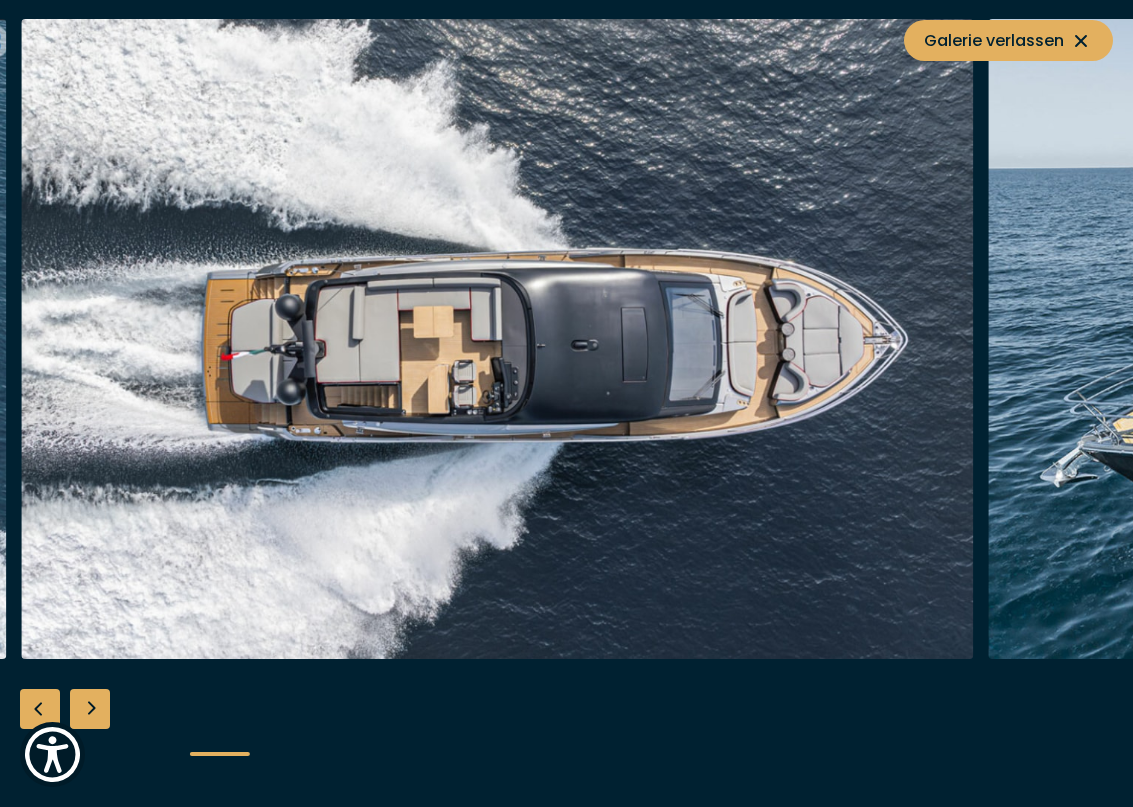 click at bounding box center (40, 709) 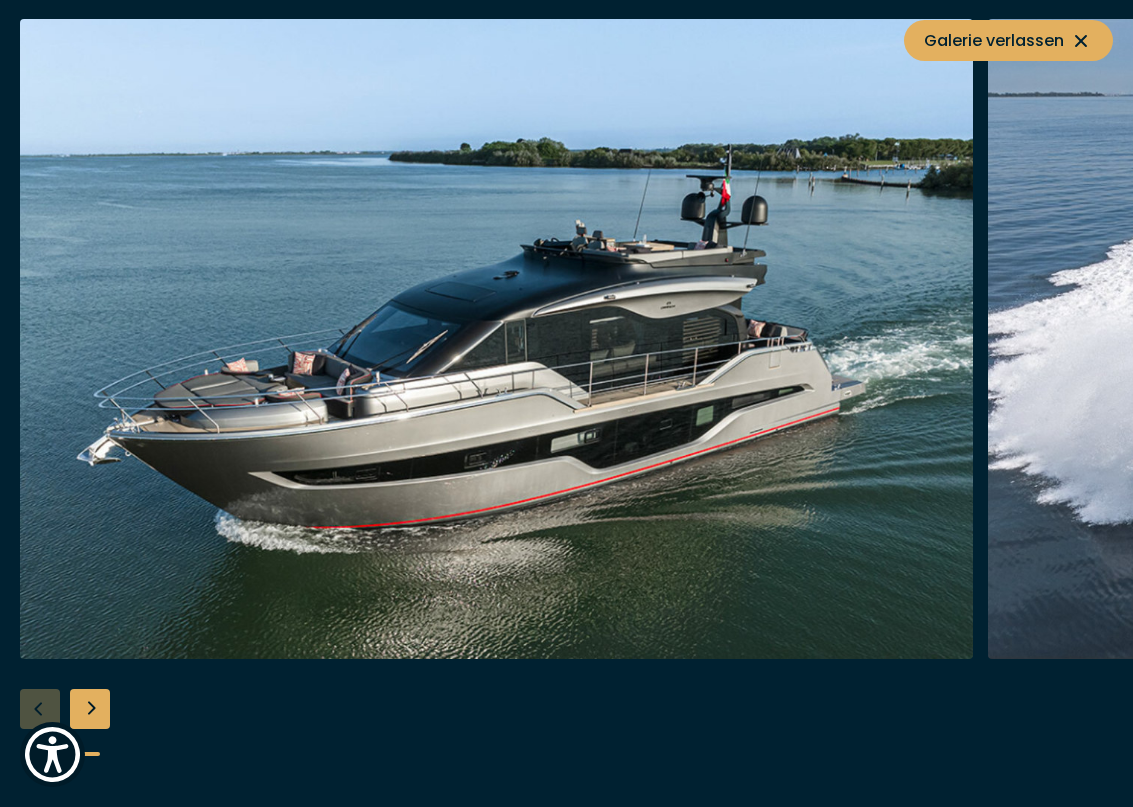 click at bounding box center (566, 404) 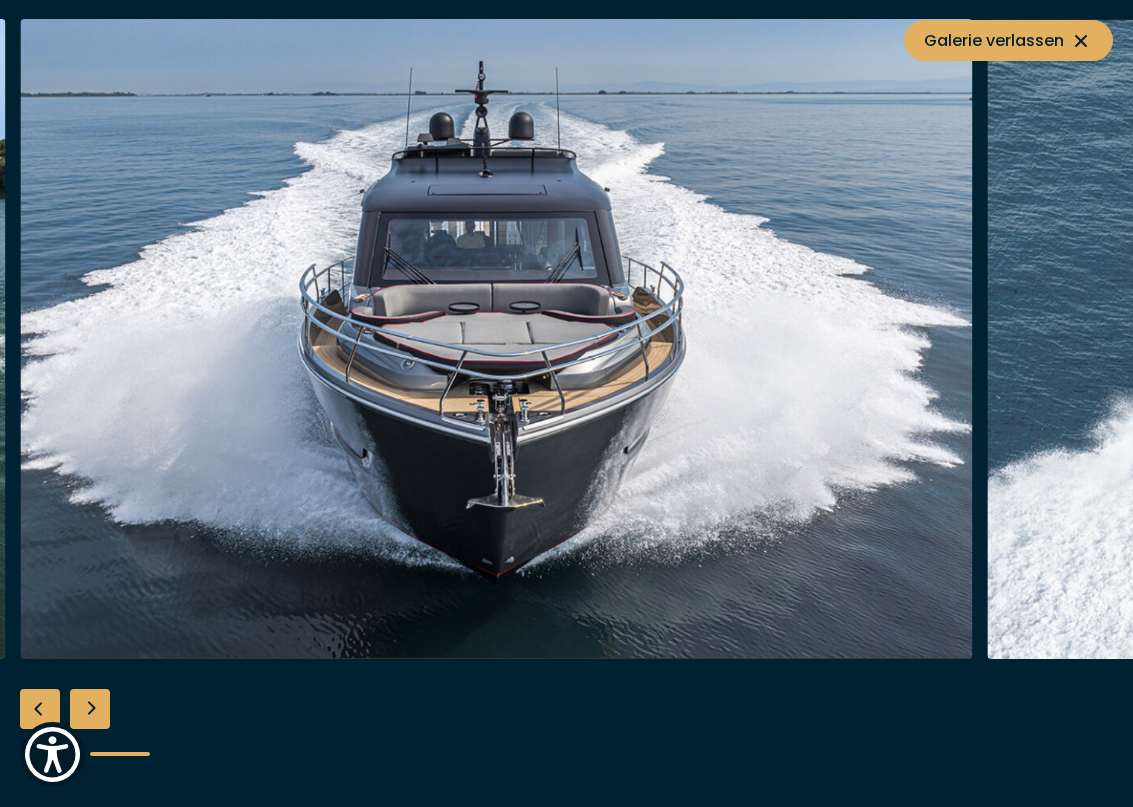 click at bounding box center [90, 709] 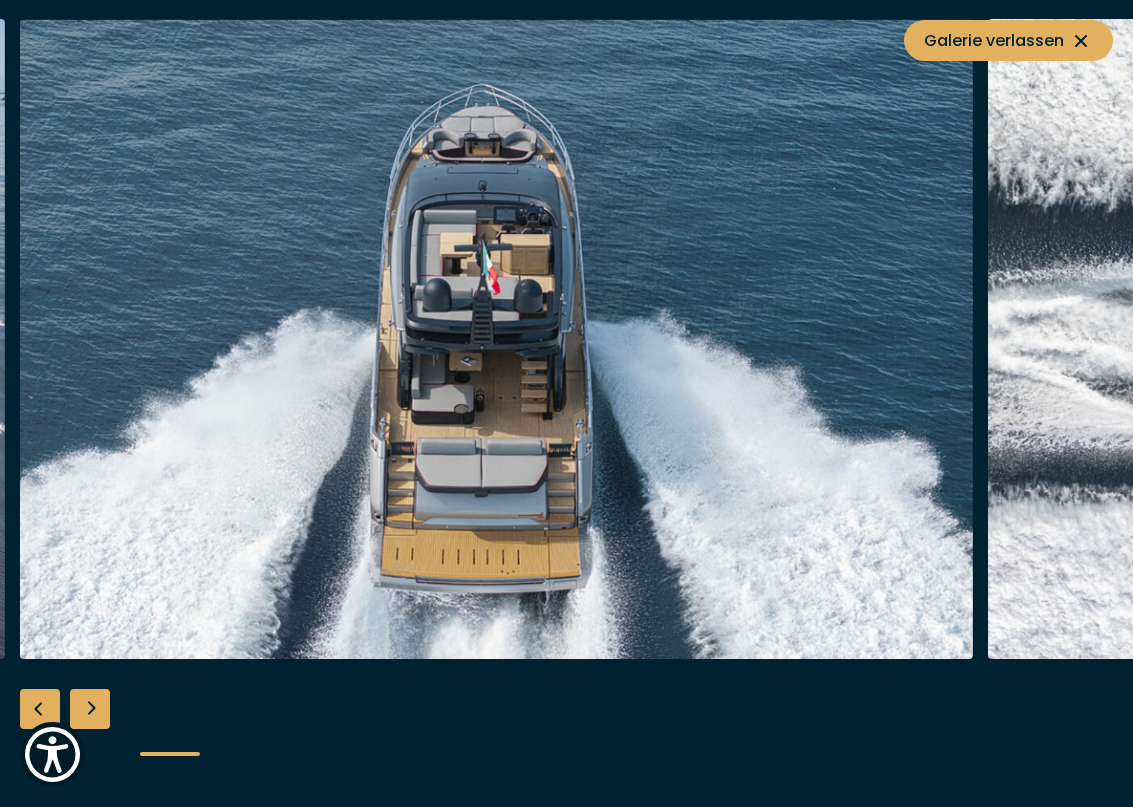 click at bounding box center [90, 709] 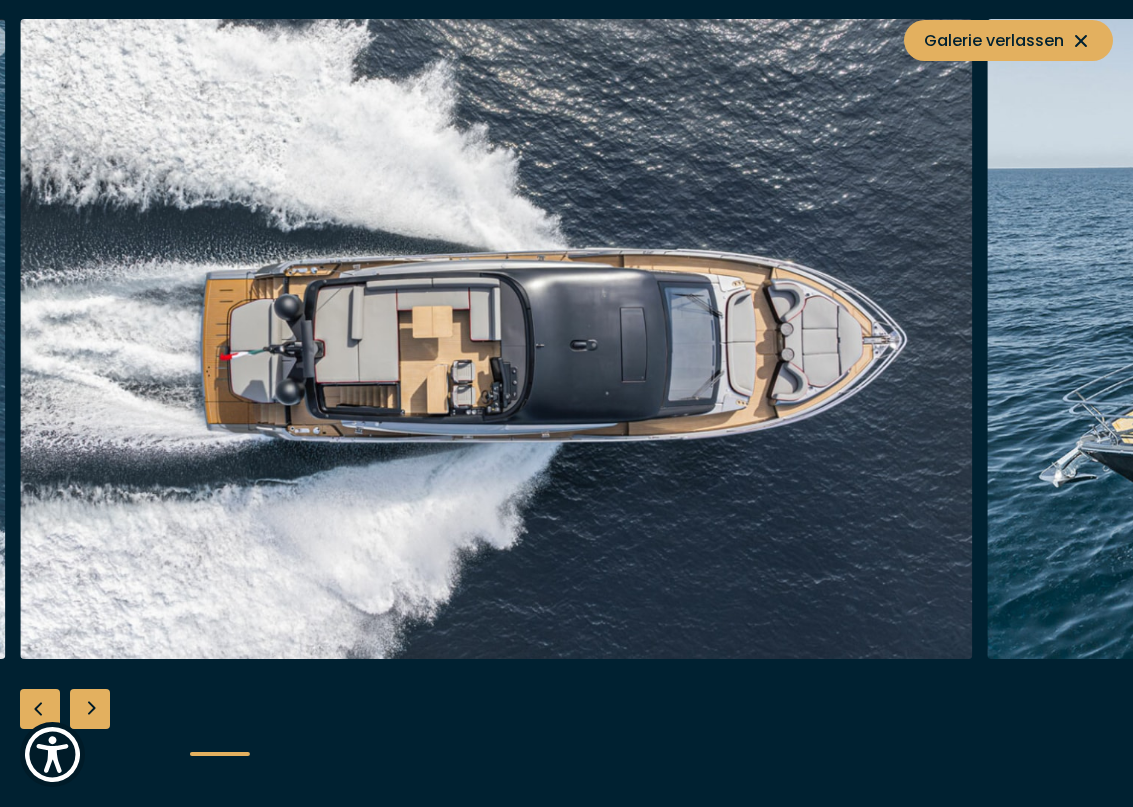 click at bounding box center [90, 709] 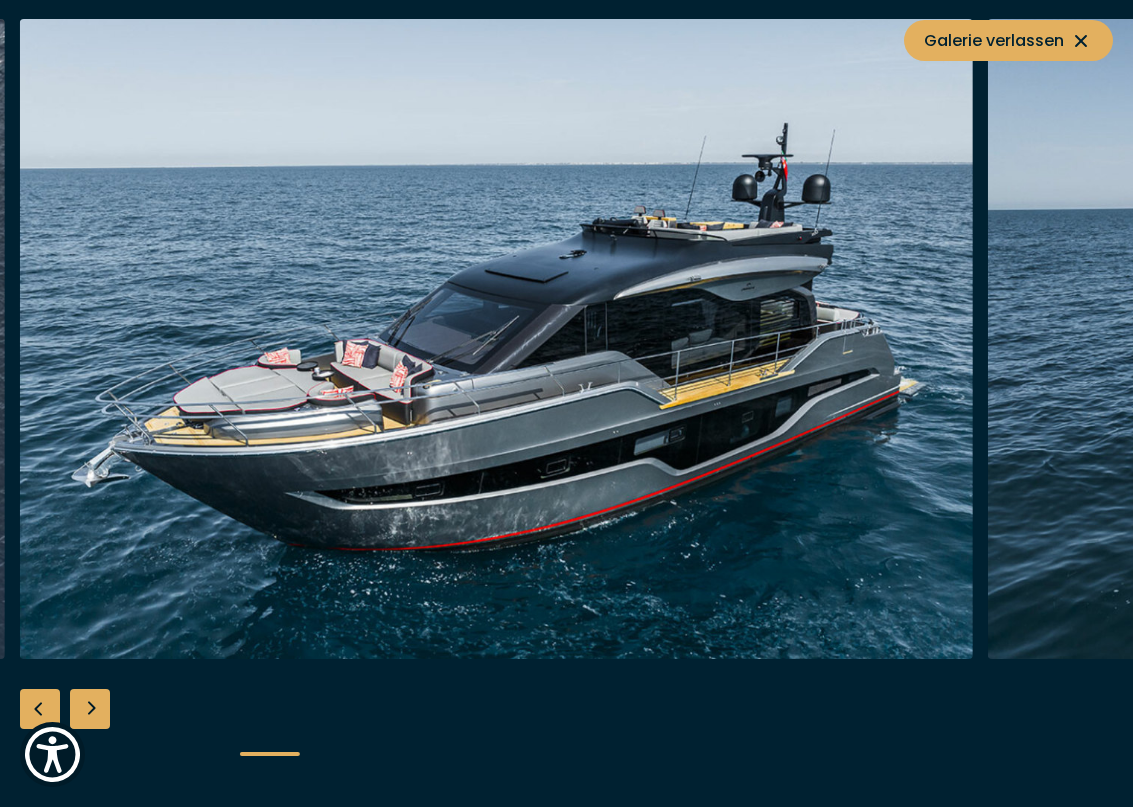 click at bounding box center [90, 709] 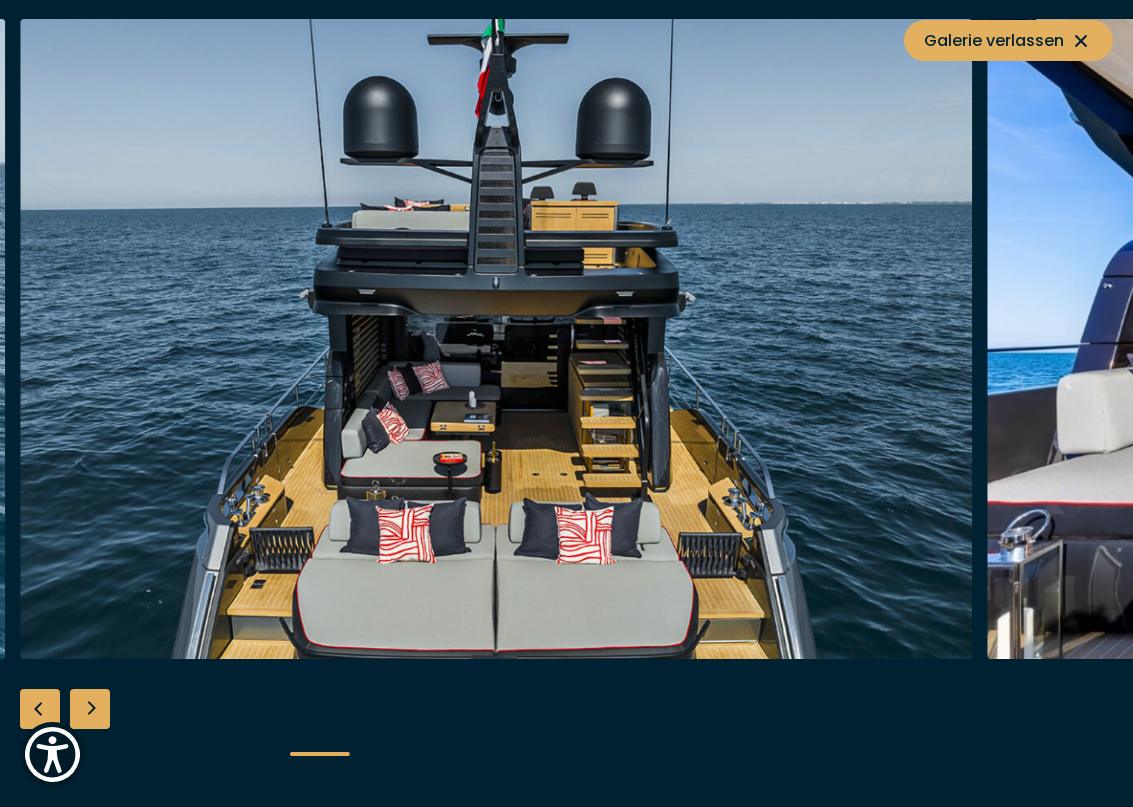 click at bounding box center (90, 709) 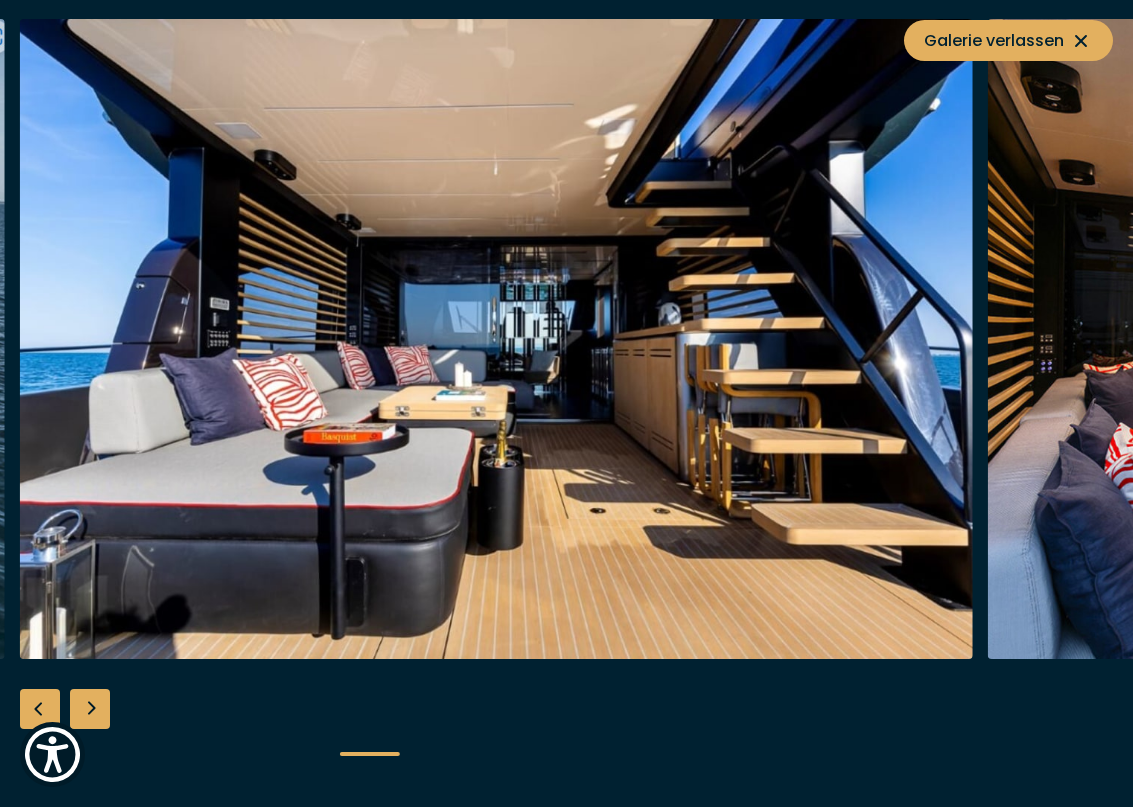 click at bounding box center (90, 709) 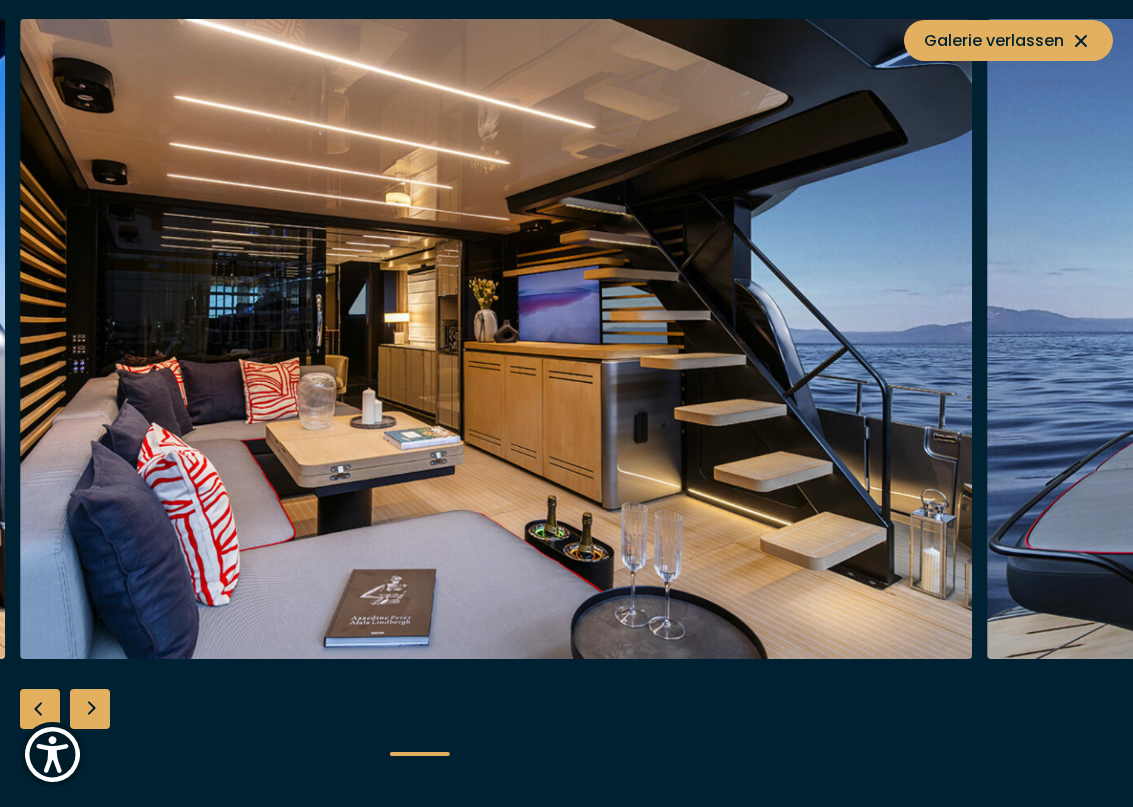 click at bounding box center (90, 709) 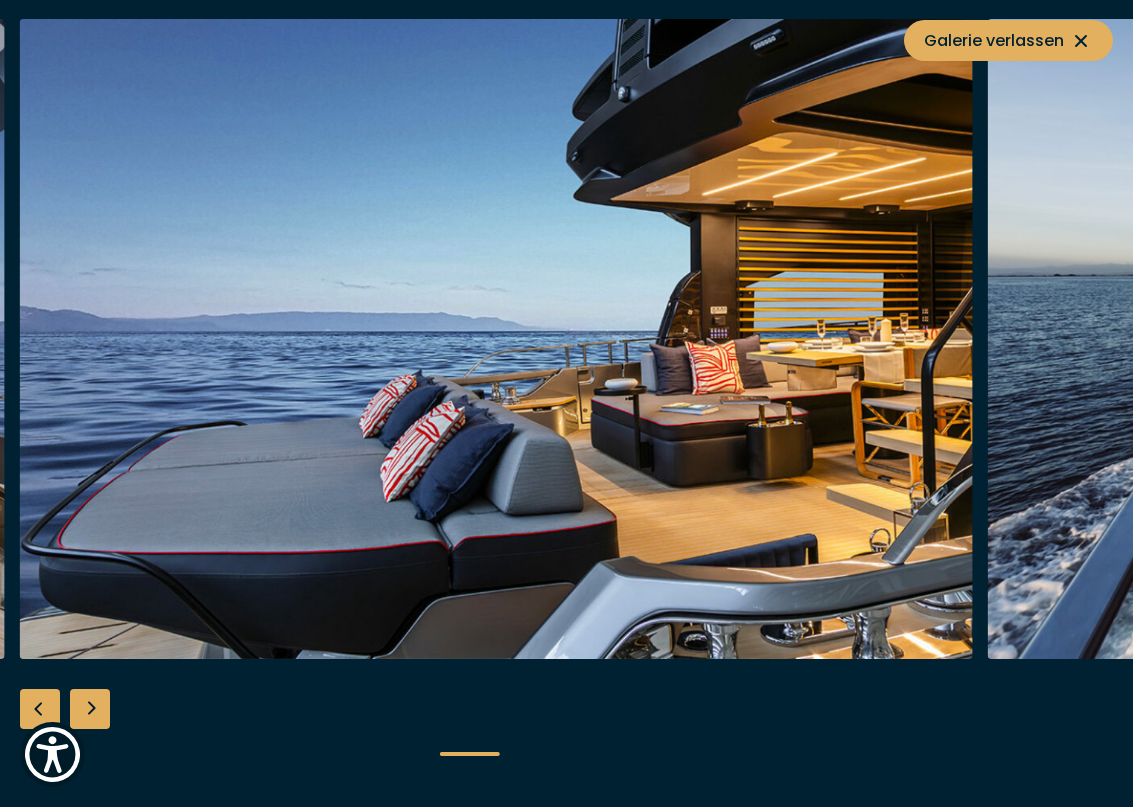 click at bounding box center [90, 709] 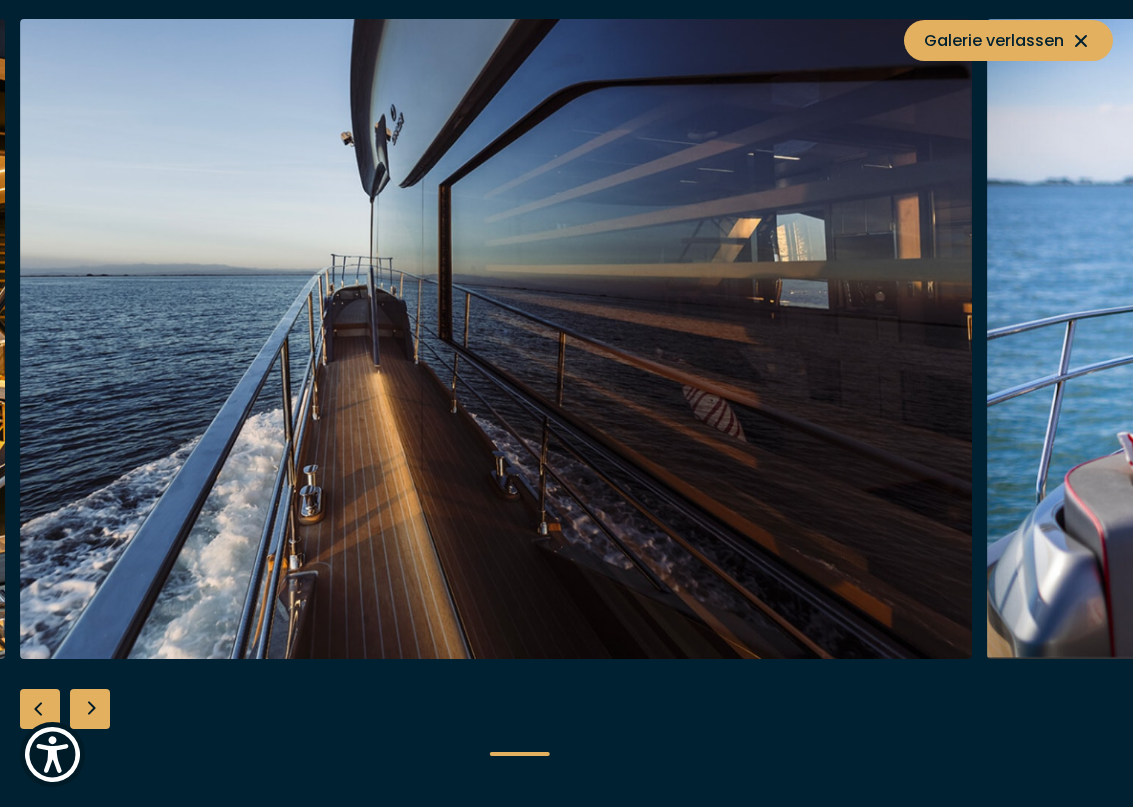 click at bounding box center (90, 709) 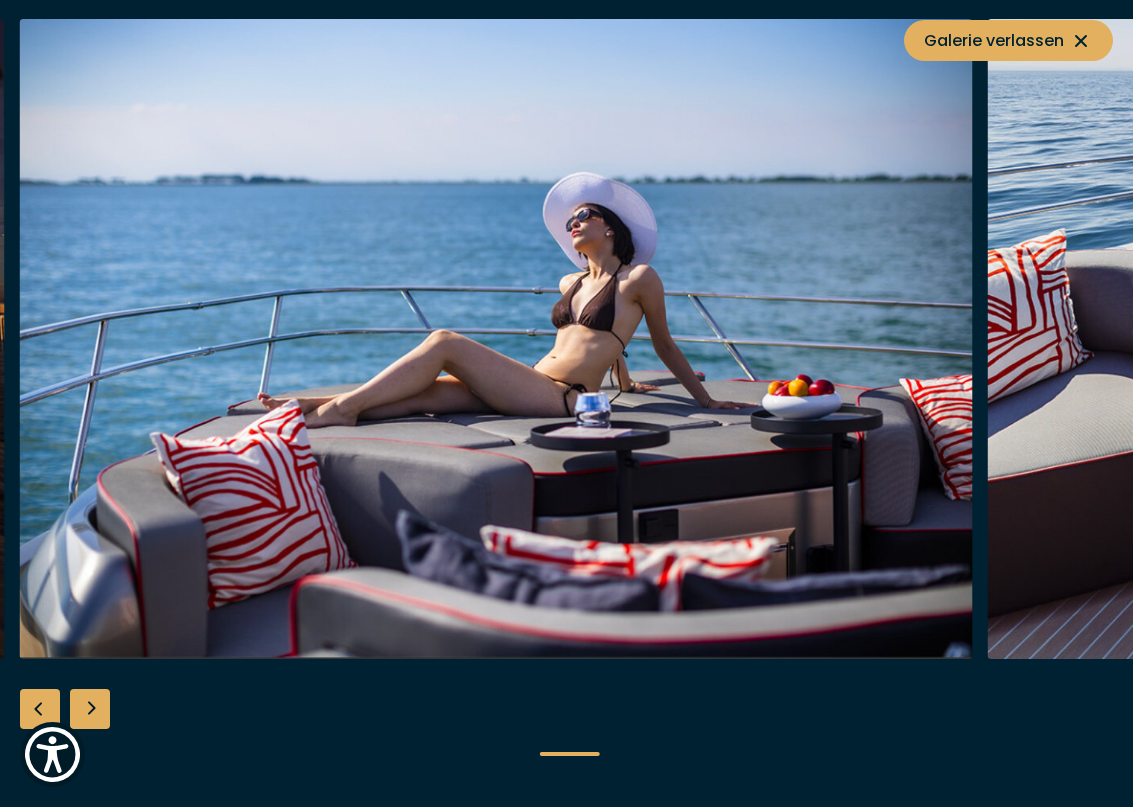 click at bounding box center [90, 709] 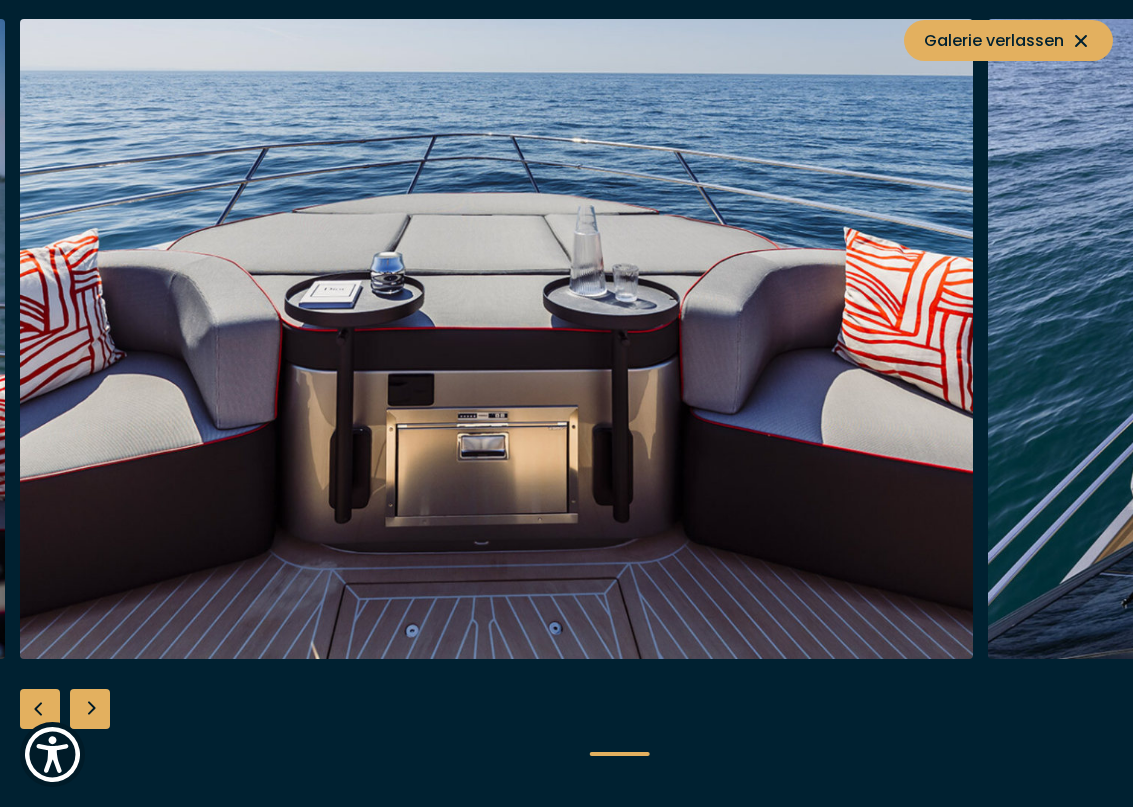 click at bounding box center (90, 709) 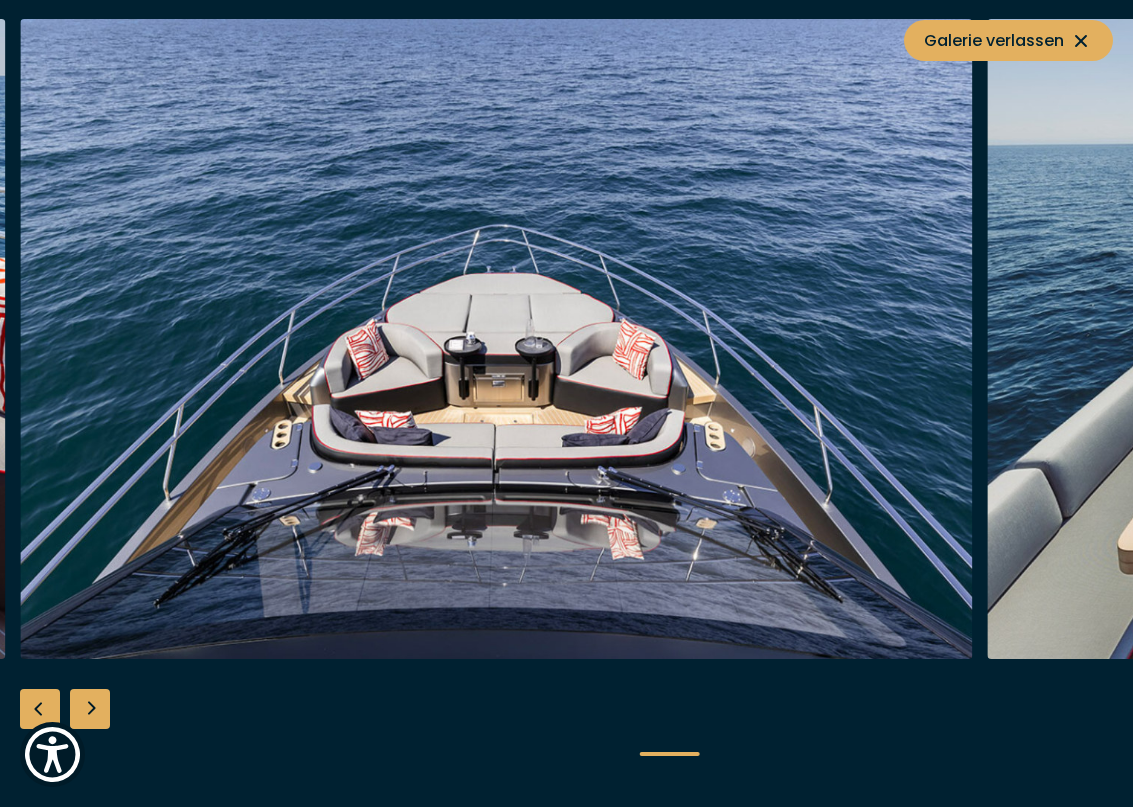 click at bounding box center [90, 709] 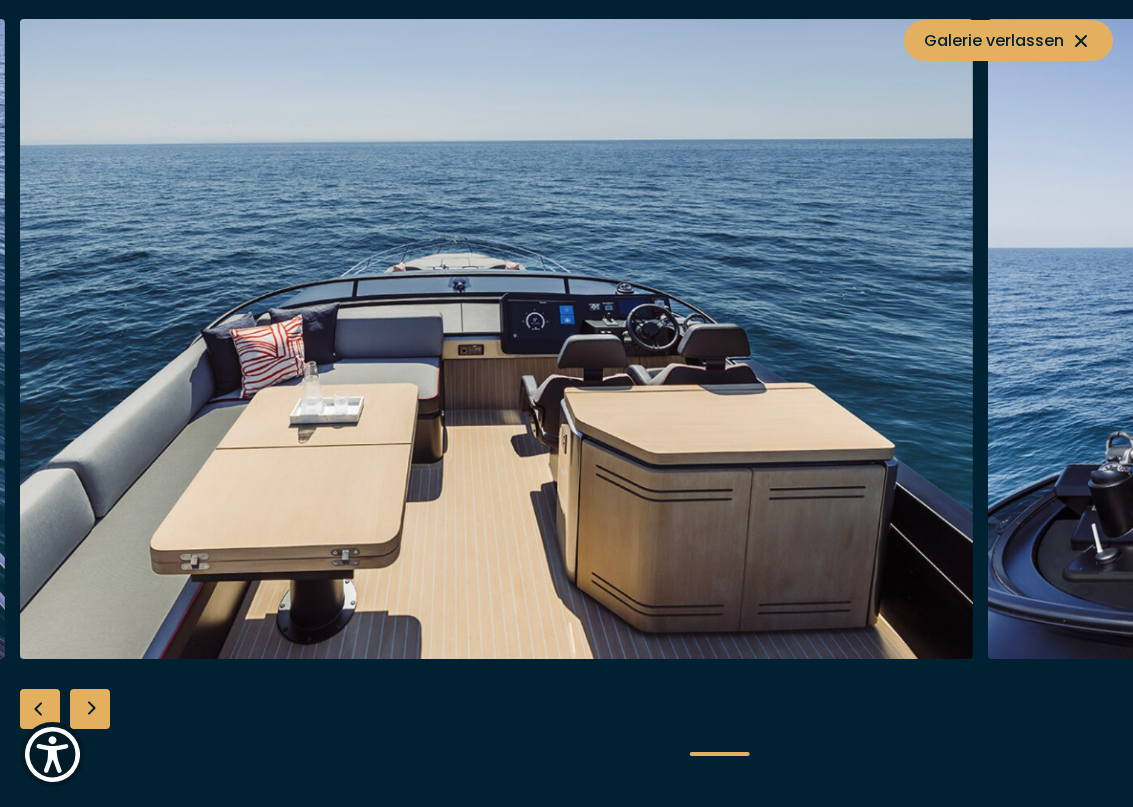 click at bounding box center (90, 709) 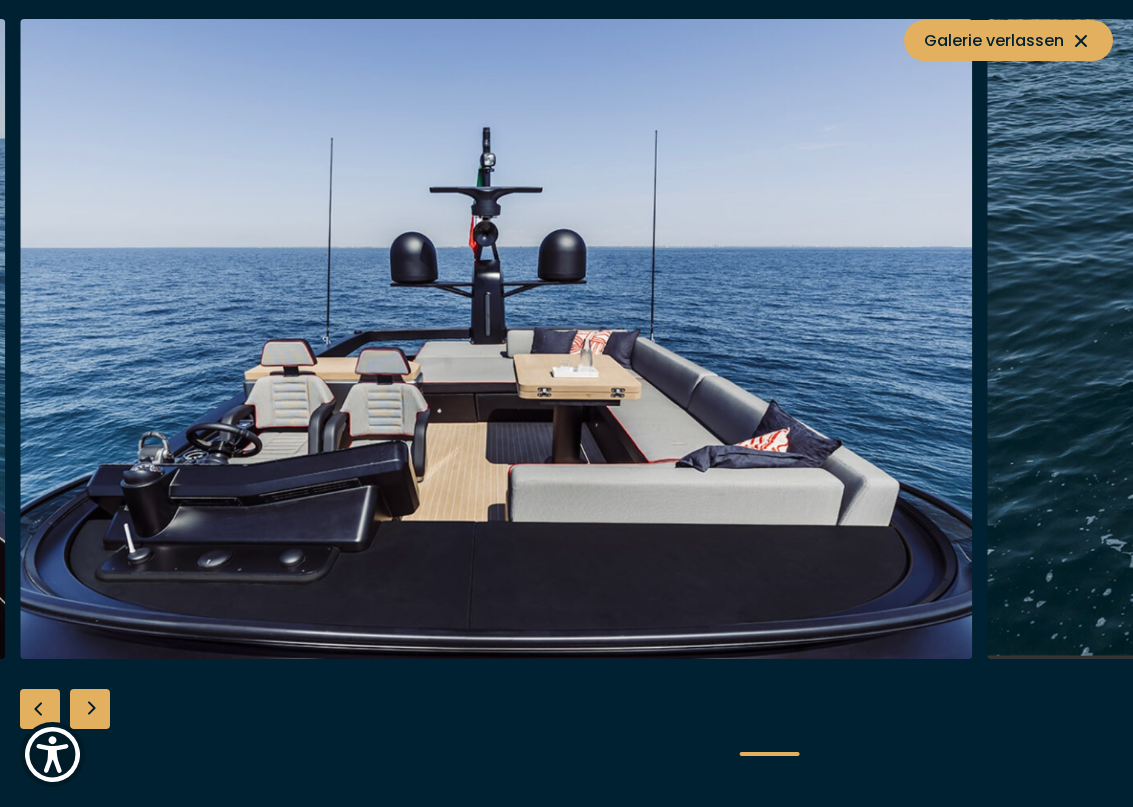 click at bounding box center (90, 709) 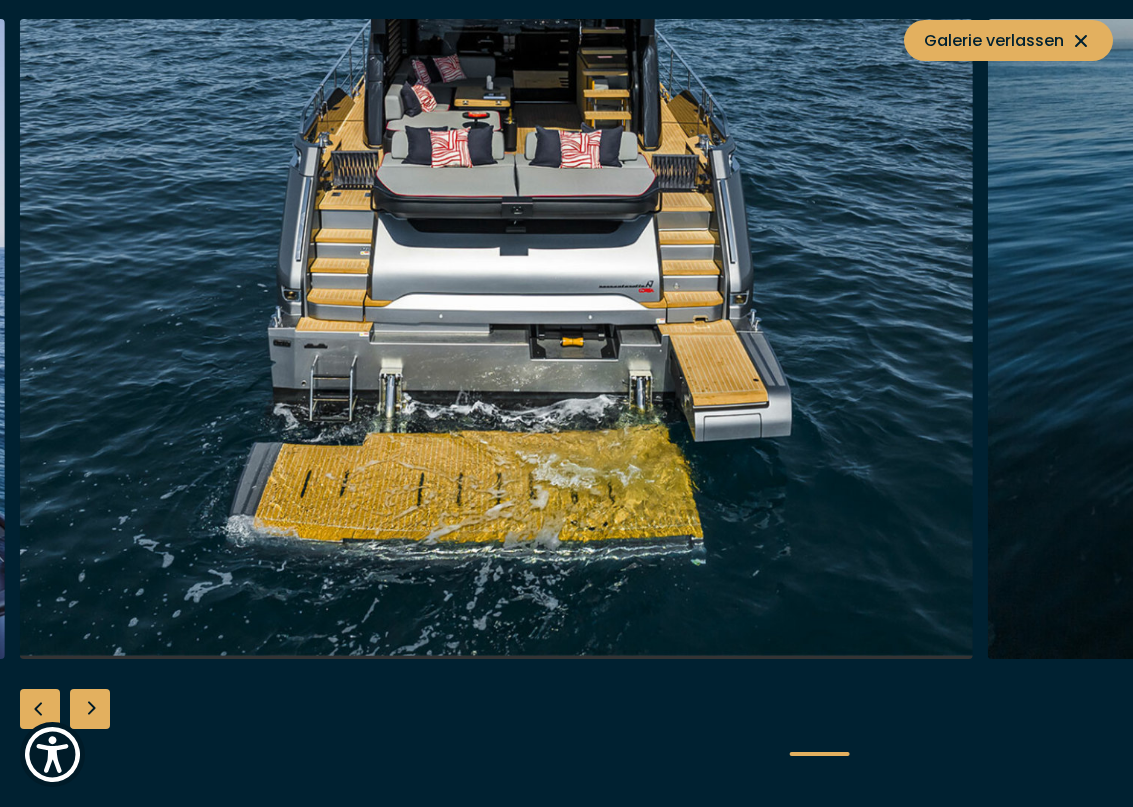 click at bounding box center (90, 709) 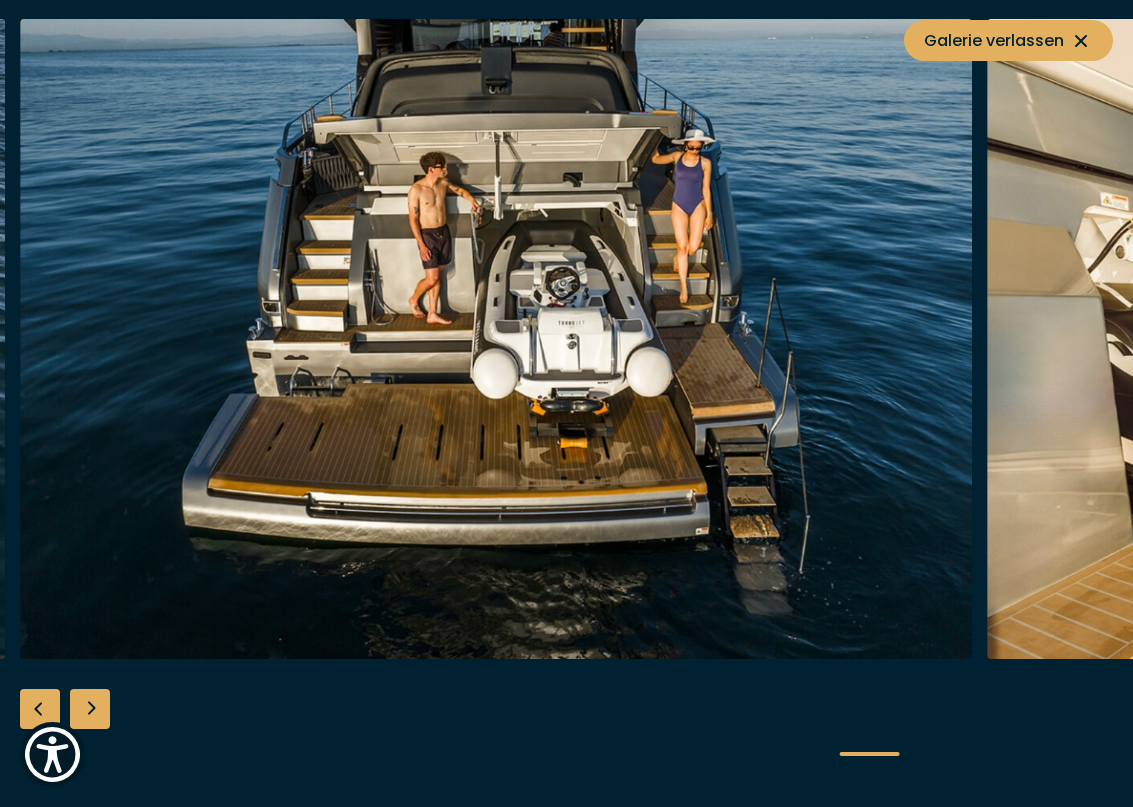 click at bounding box center [90, 709] 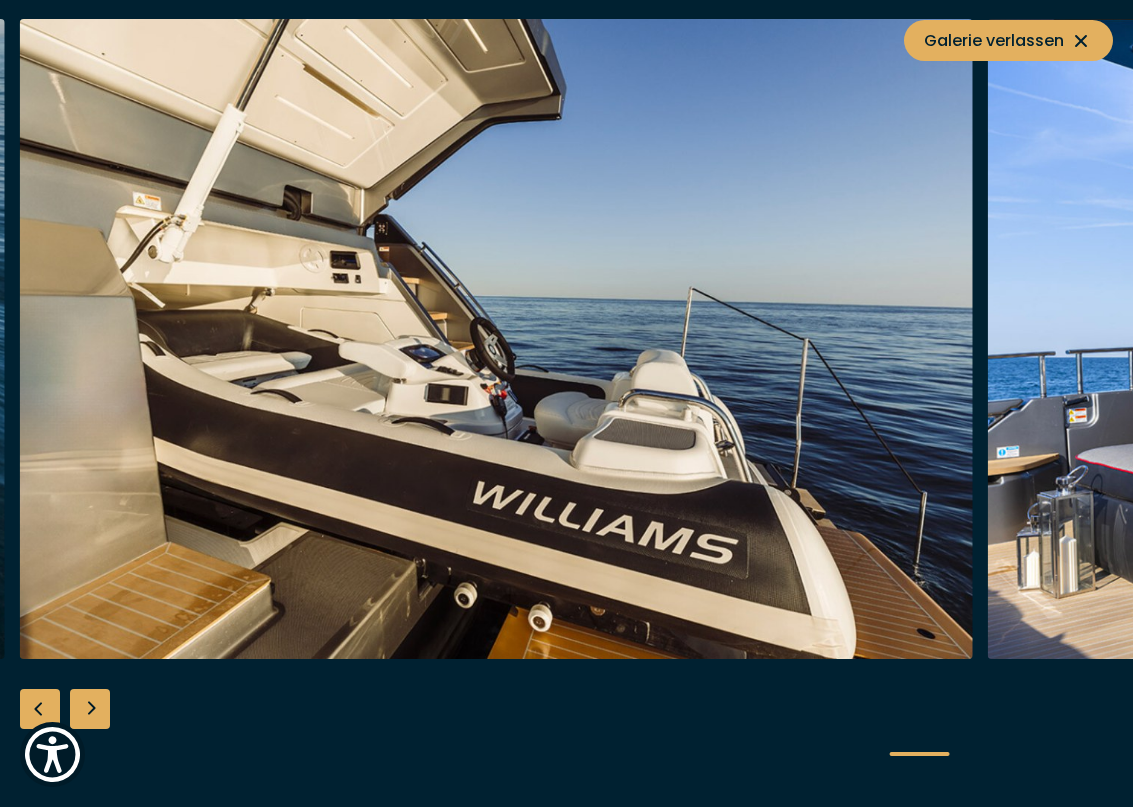 click at bounding box center (90, 709) 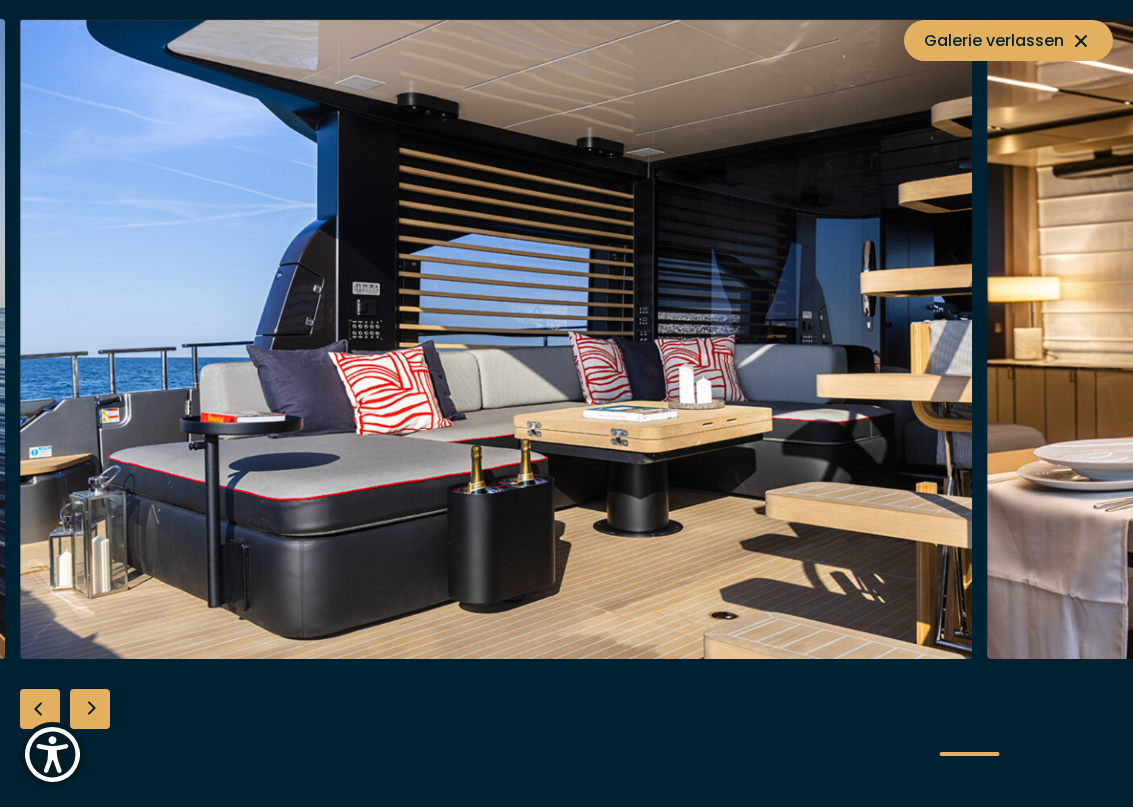 click at bounding box center (90, 709) 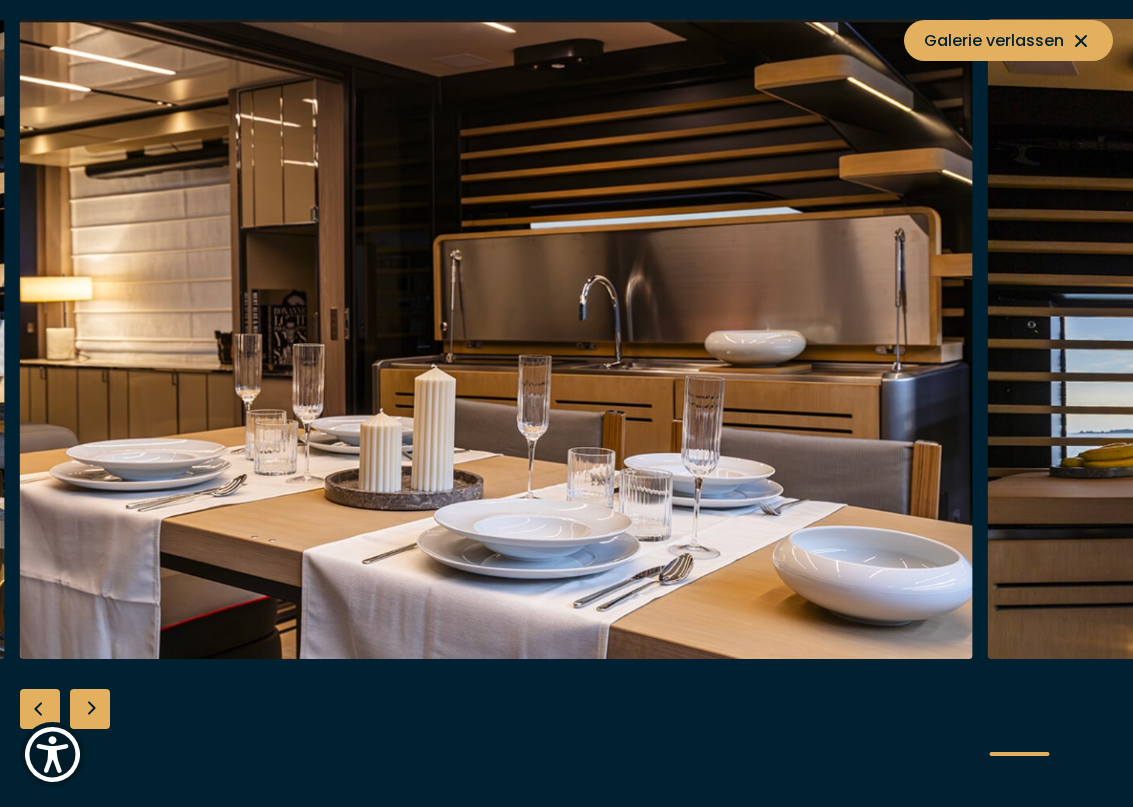 click at bounding box center [90, 709] 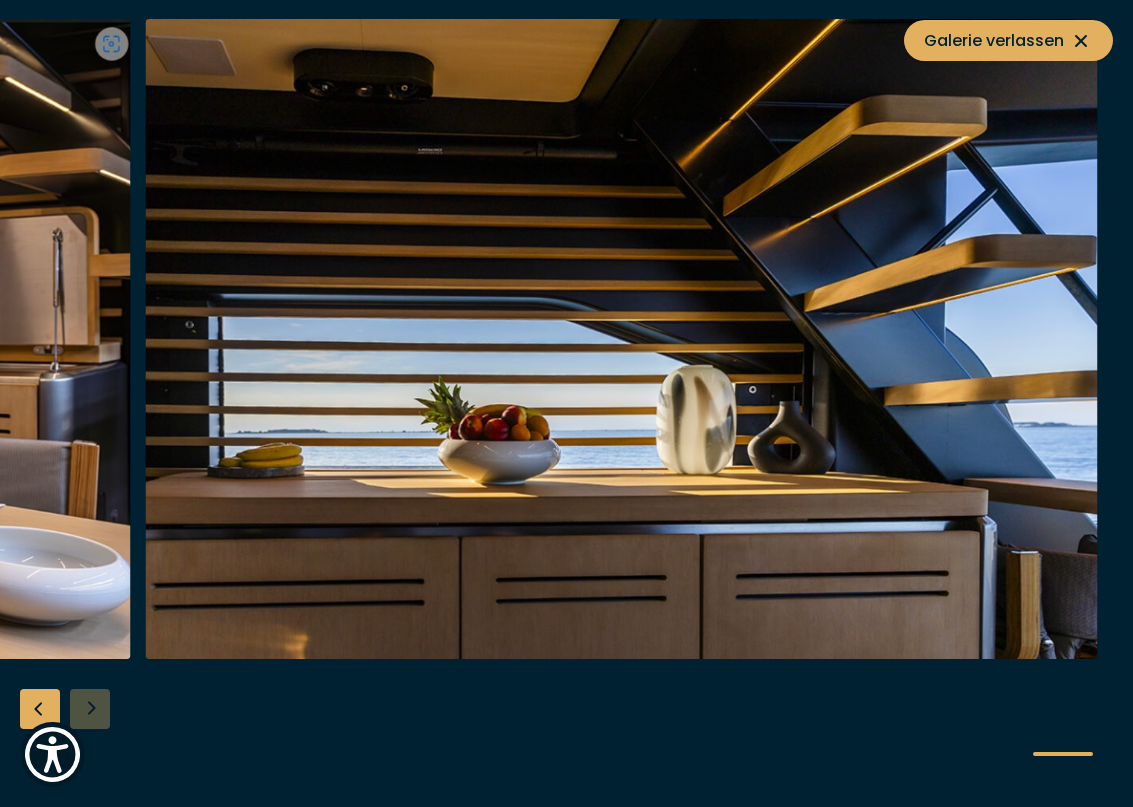 click at bounding box center (566, 404) 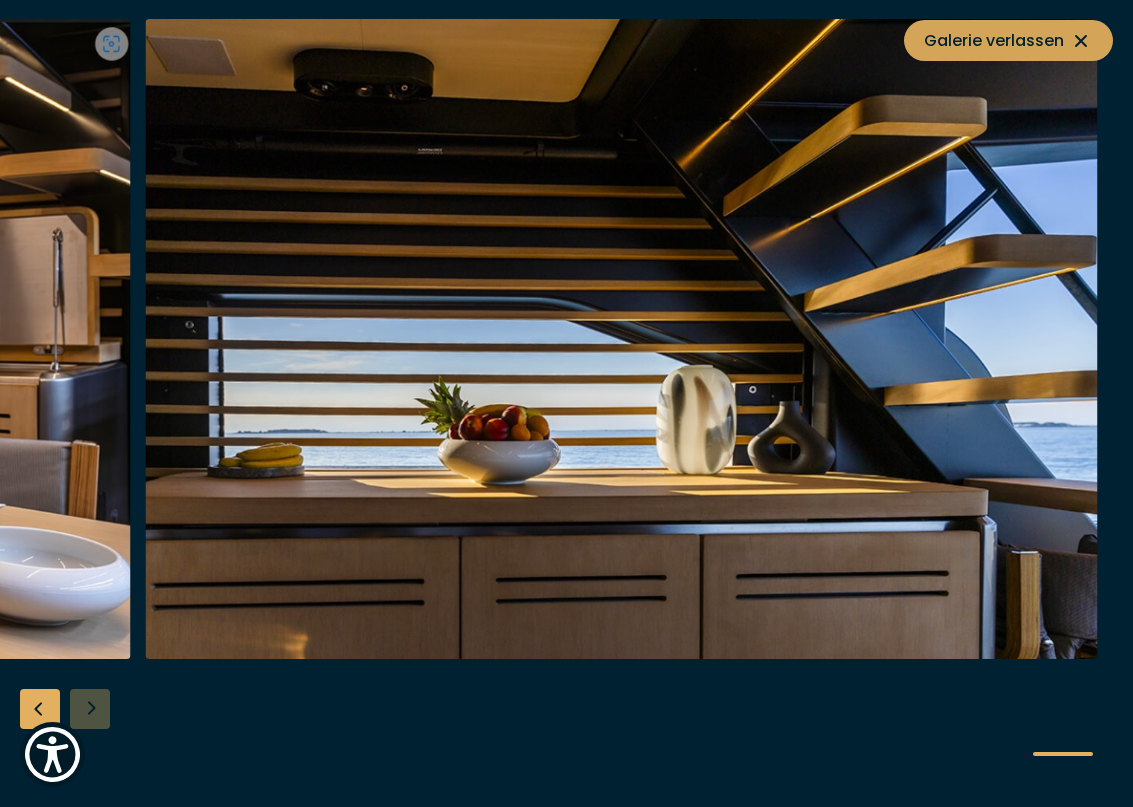 click 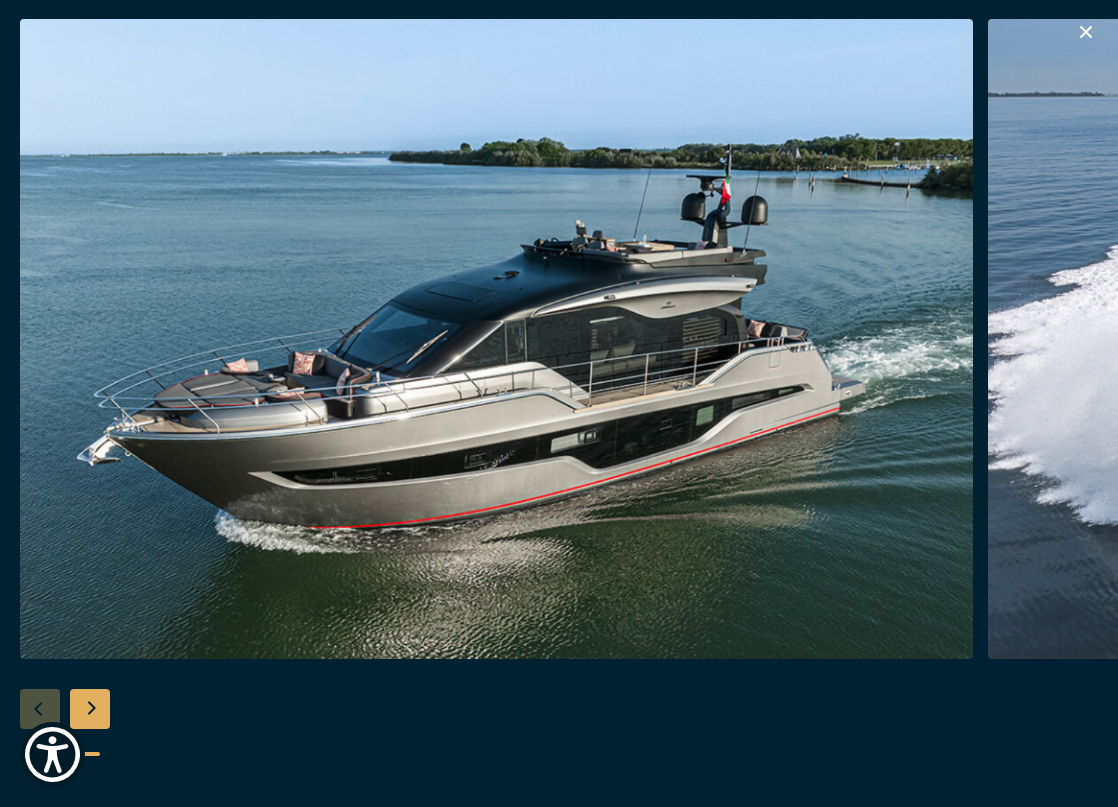 scroll, scrollTop: 0, scrollLeft: 0, axis: both 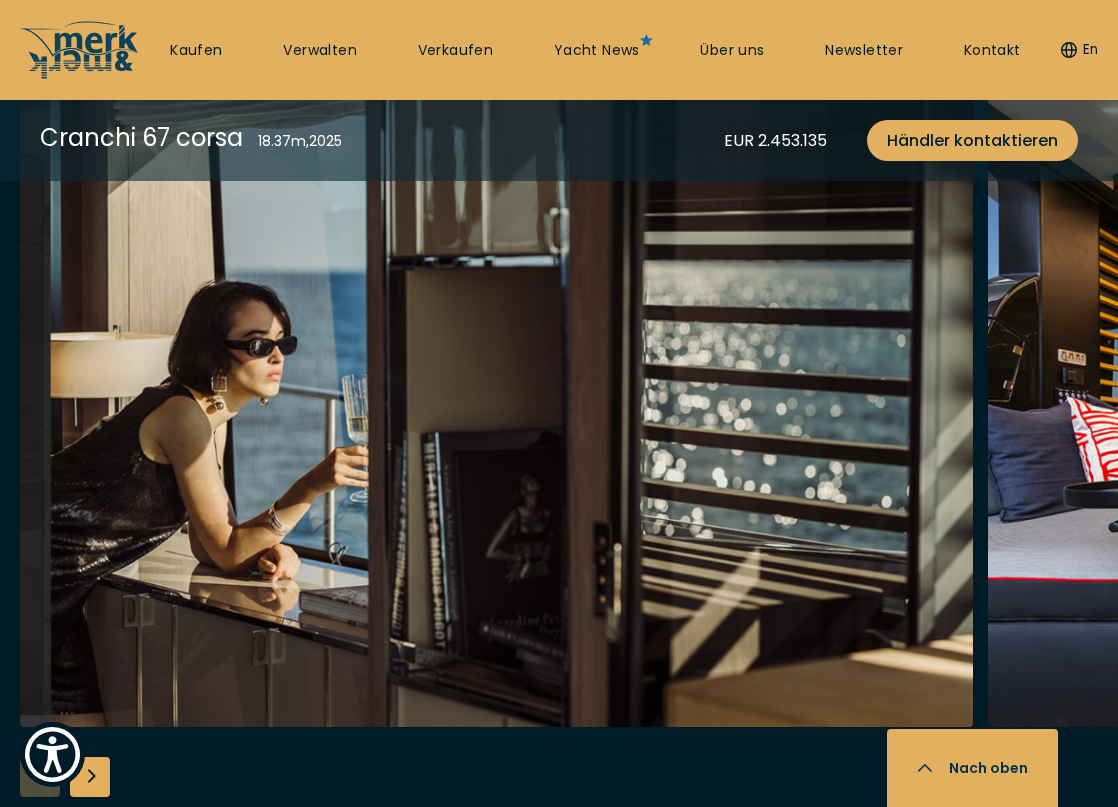 click at bounding box center [90, 777] 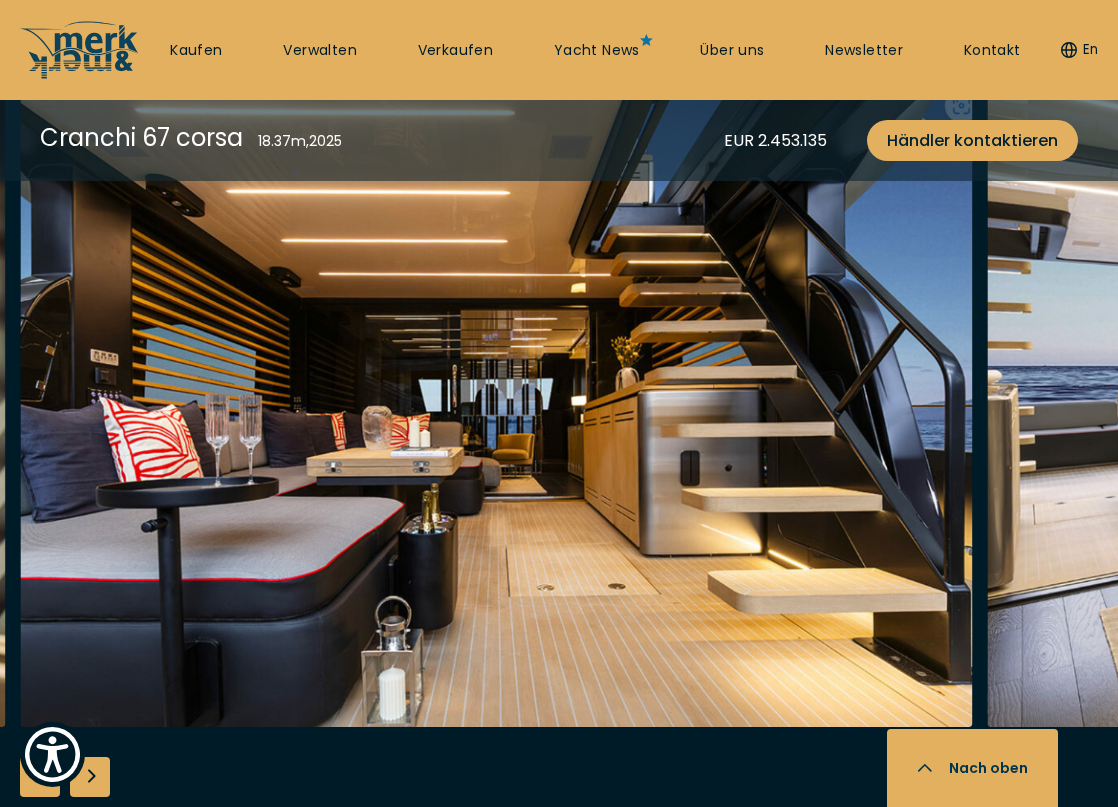 click at bounding box center (90, 777) 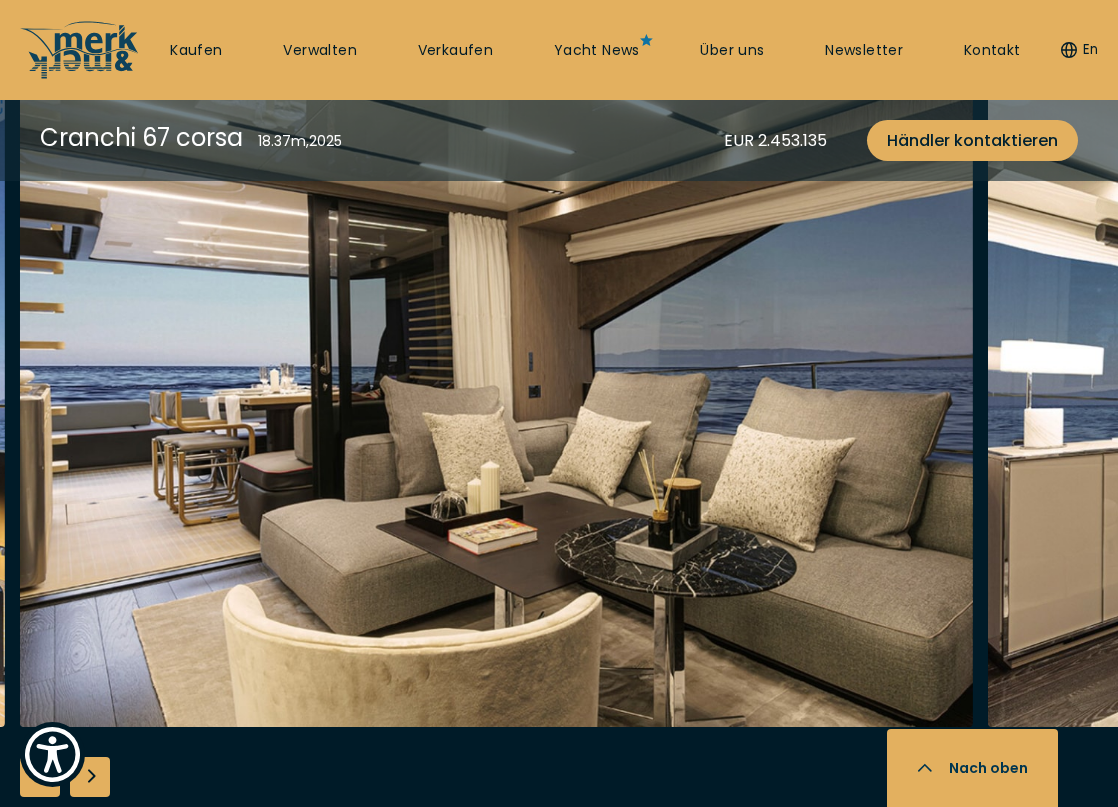 click at bounding box center [90, 777] 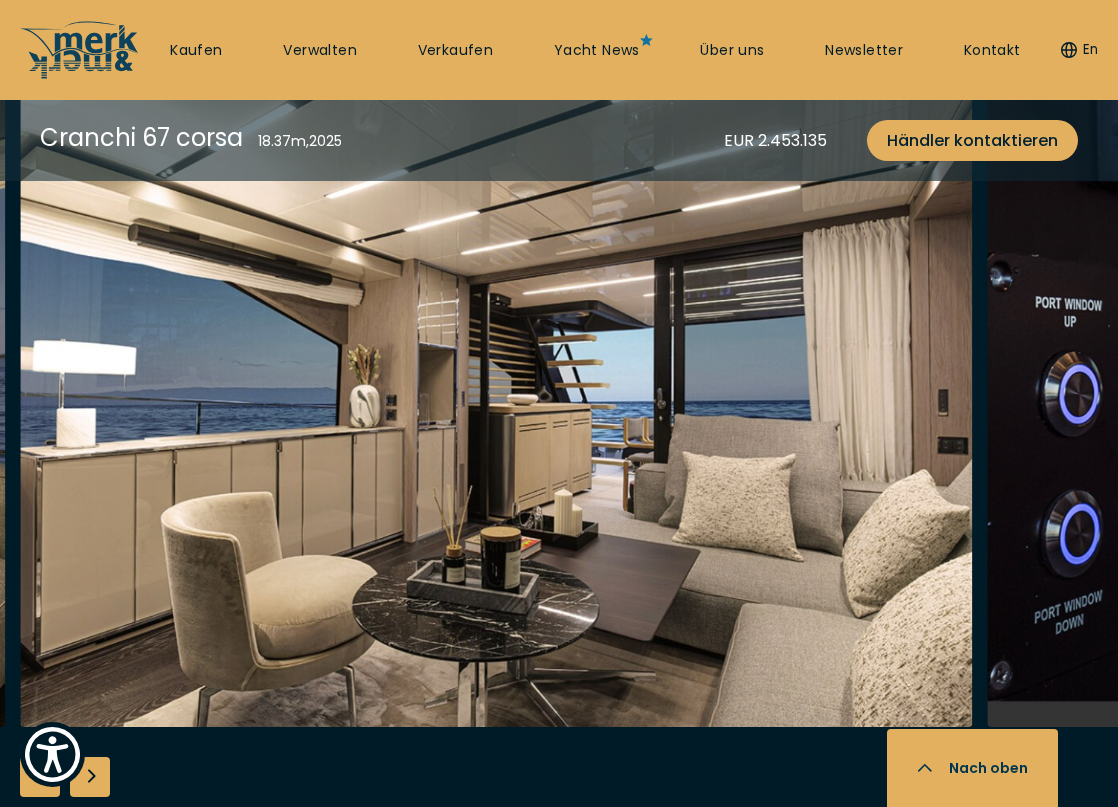 click at bounding box center (90, 777) 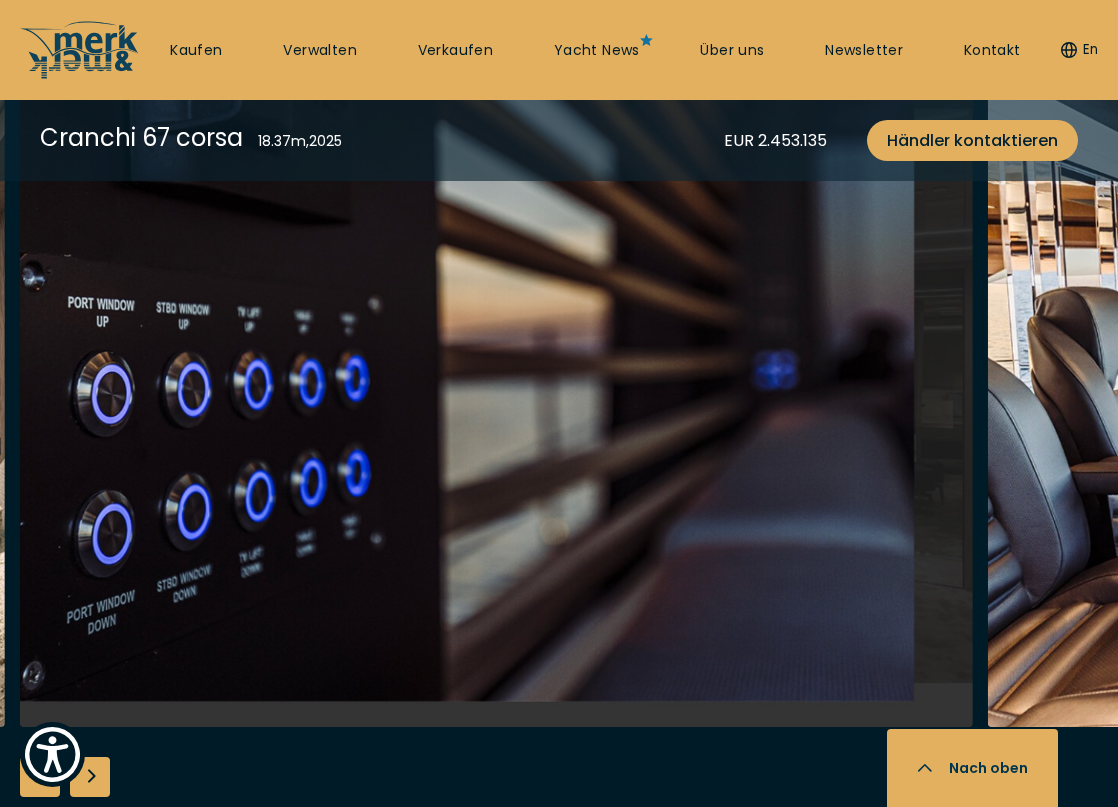 click at bounding box center (90, 777) 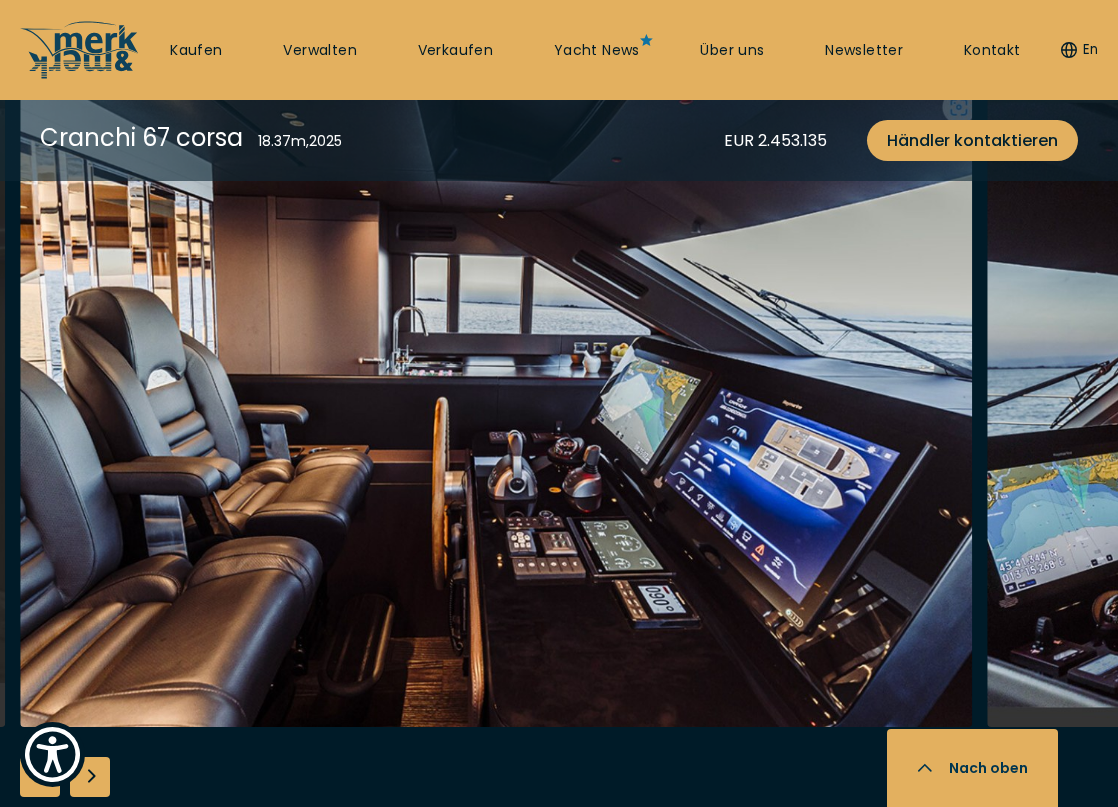click at bounding box center [90, 777] 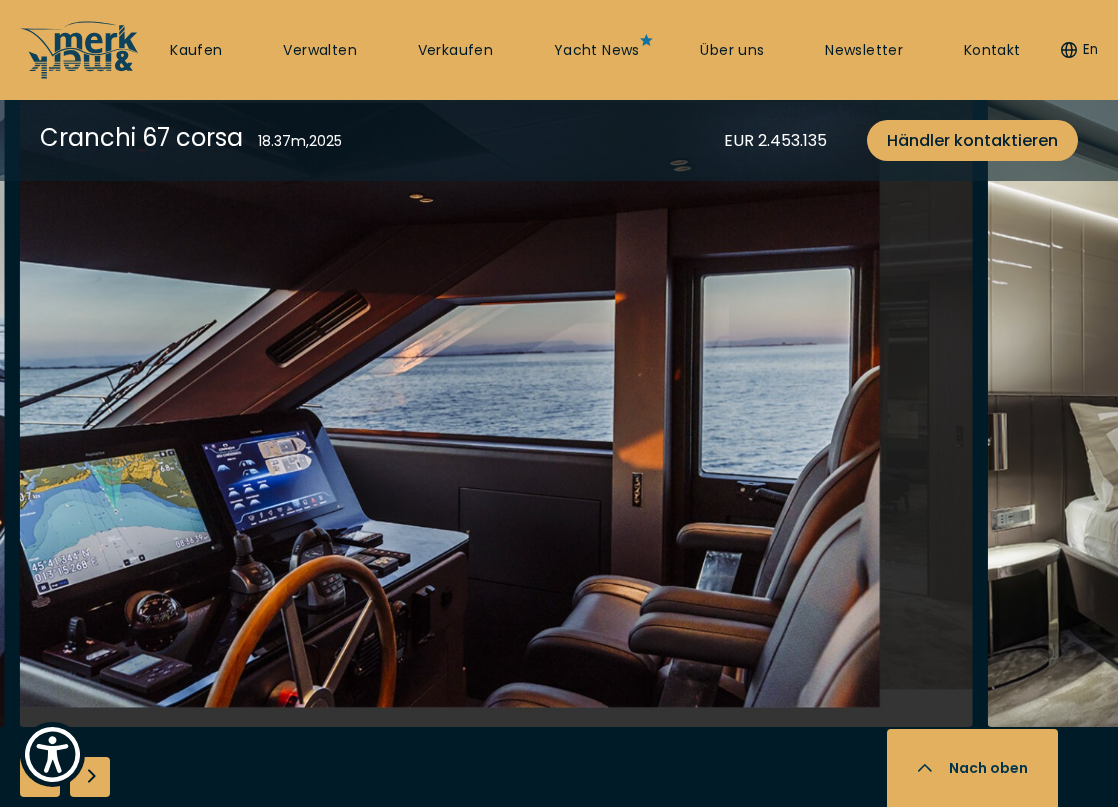 click at bounding box center (90, 777) 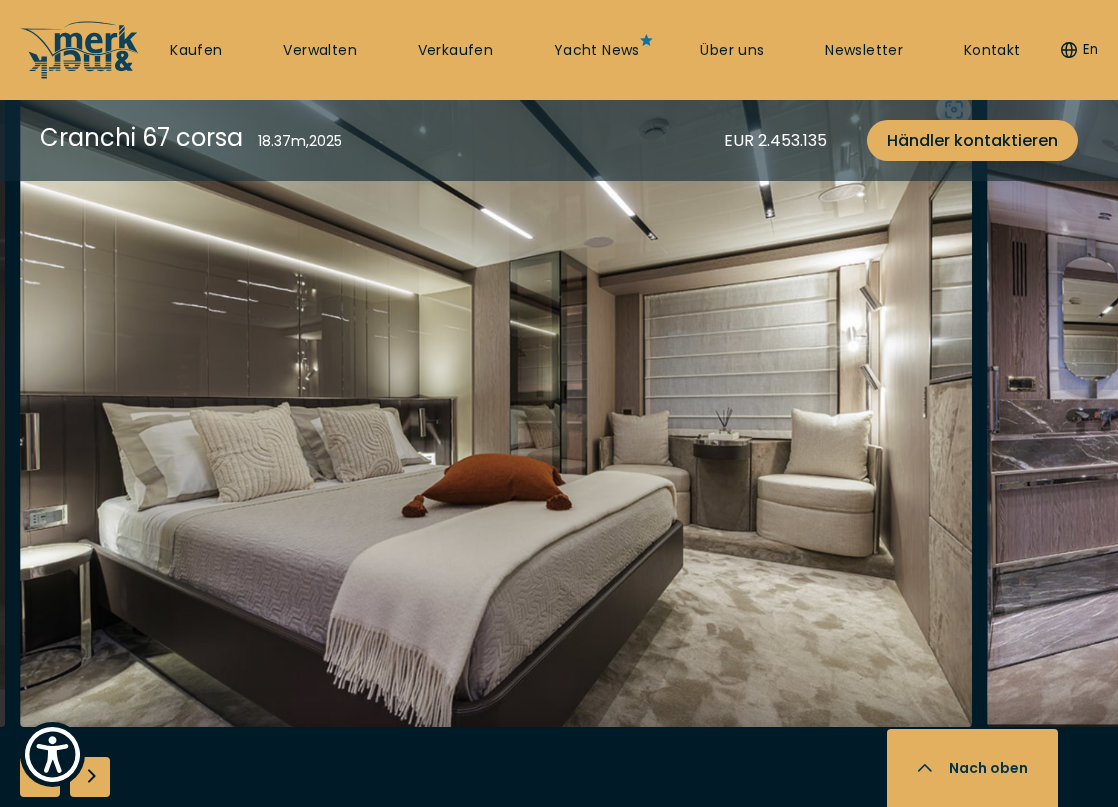 click at bounding box center (90, 777) 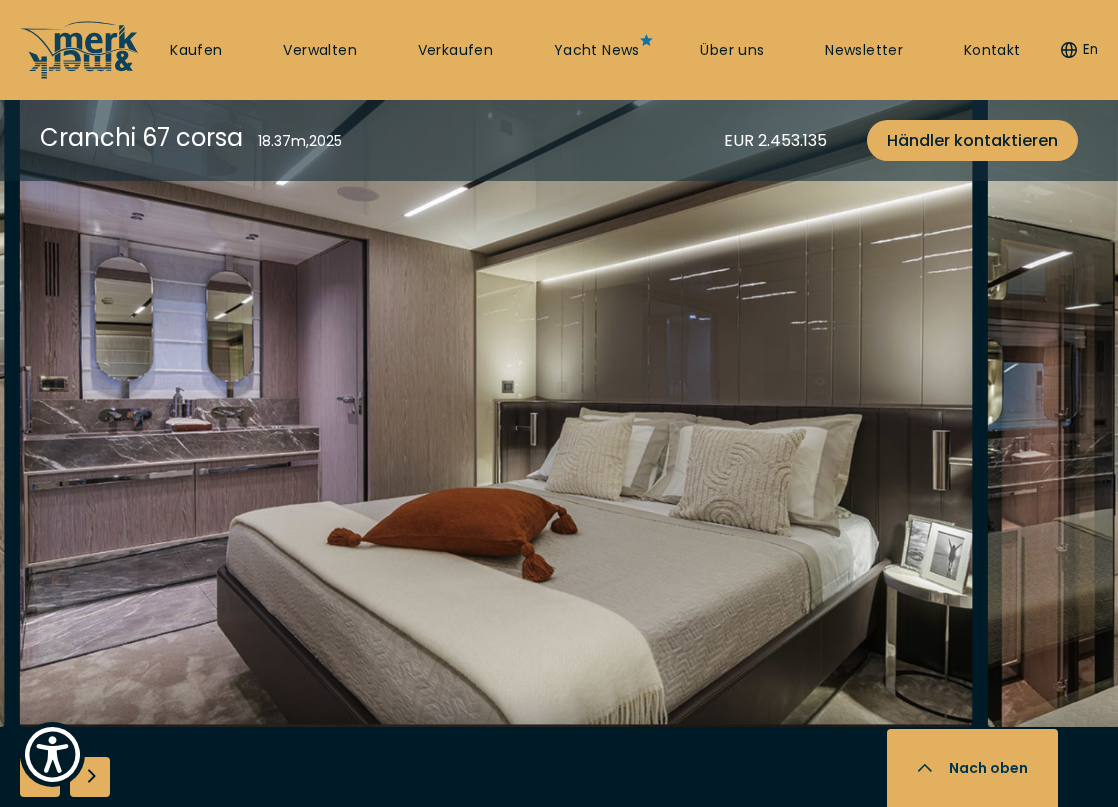 click at bounding box center [90, 777] 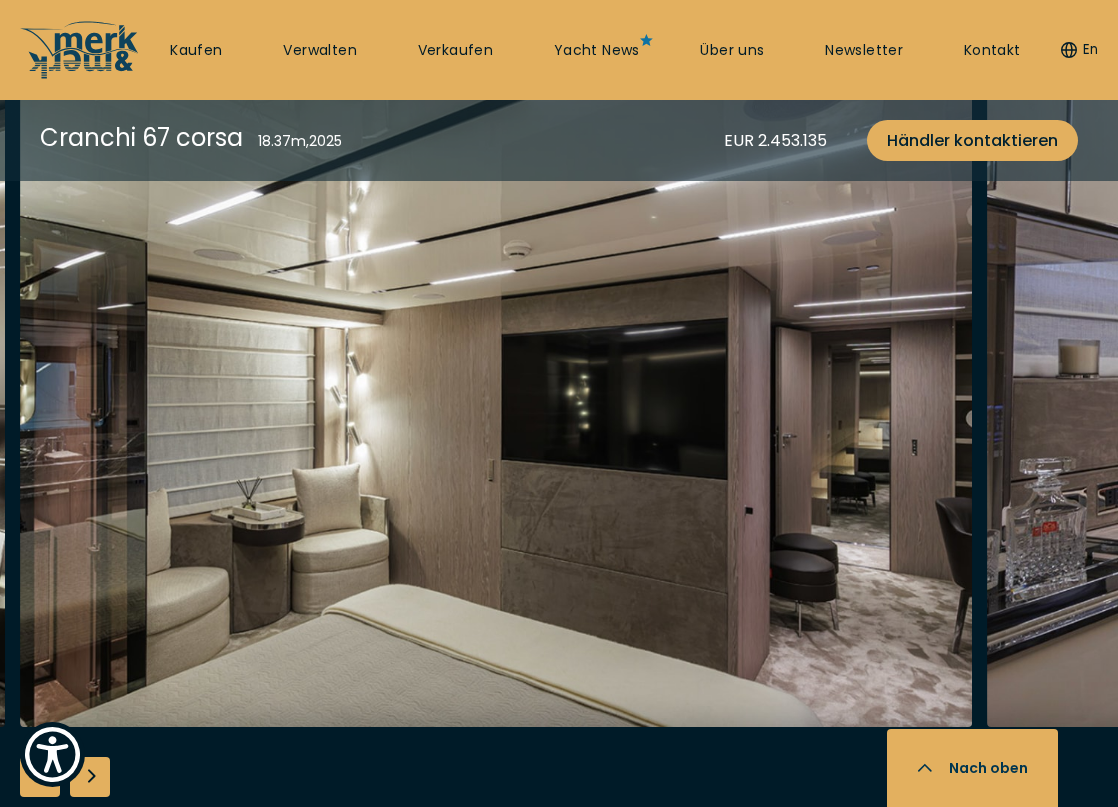 click at bounding box center [90, 777] 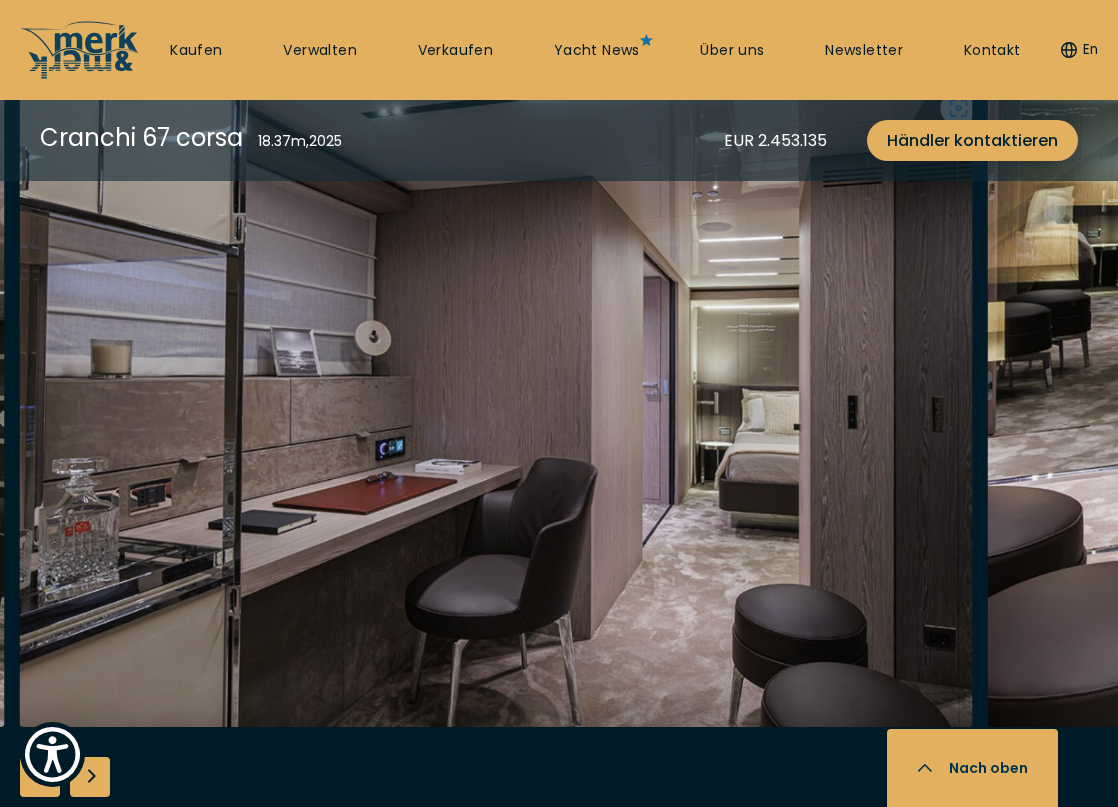 click at bounding box center (90, 777) 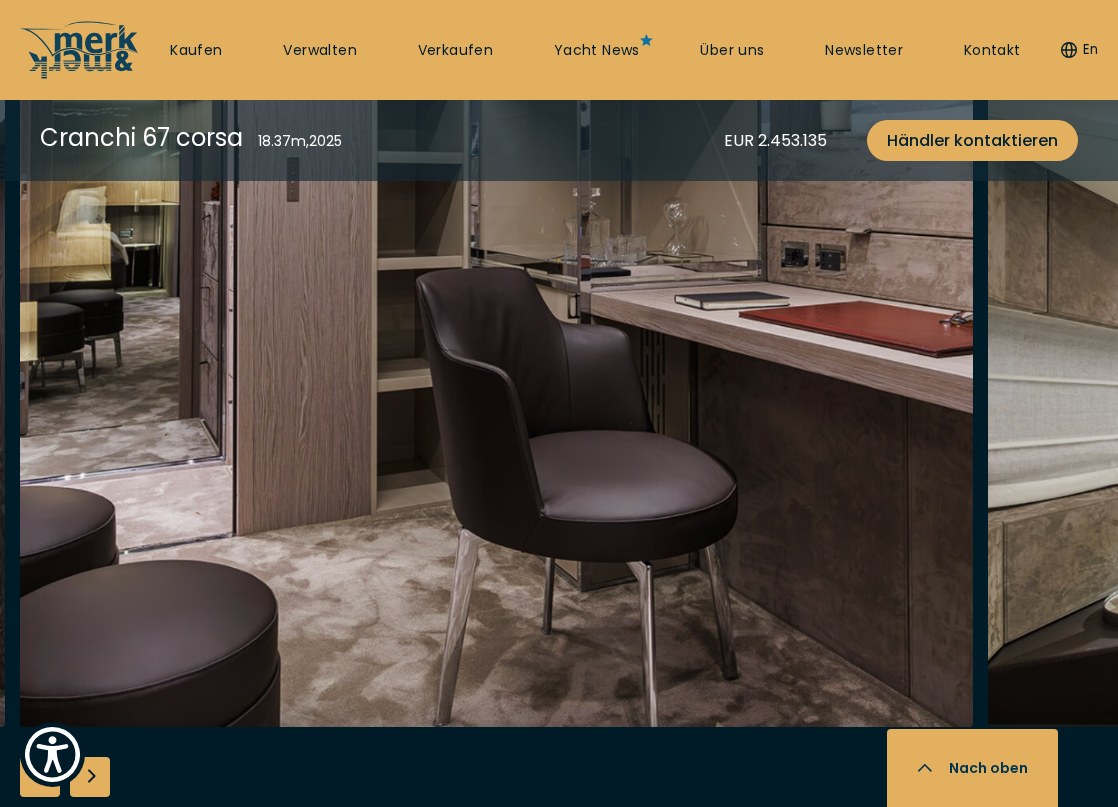 click at bounding box center [90, 777] 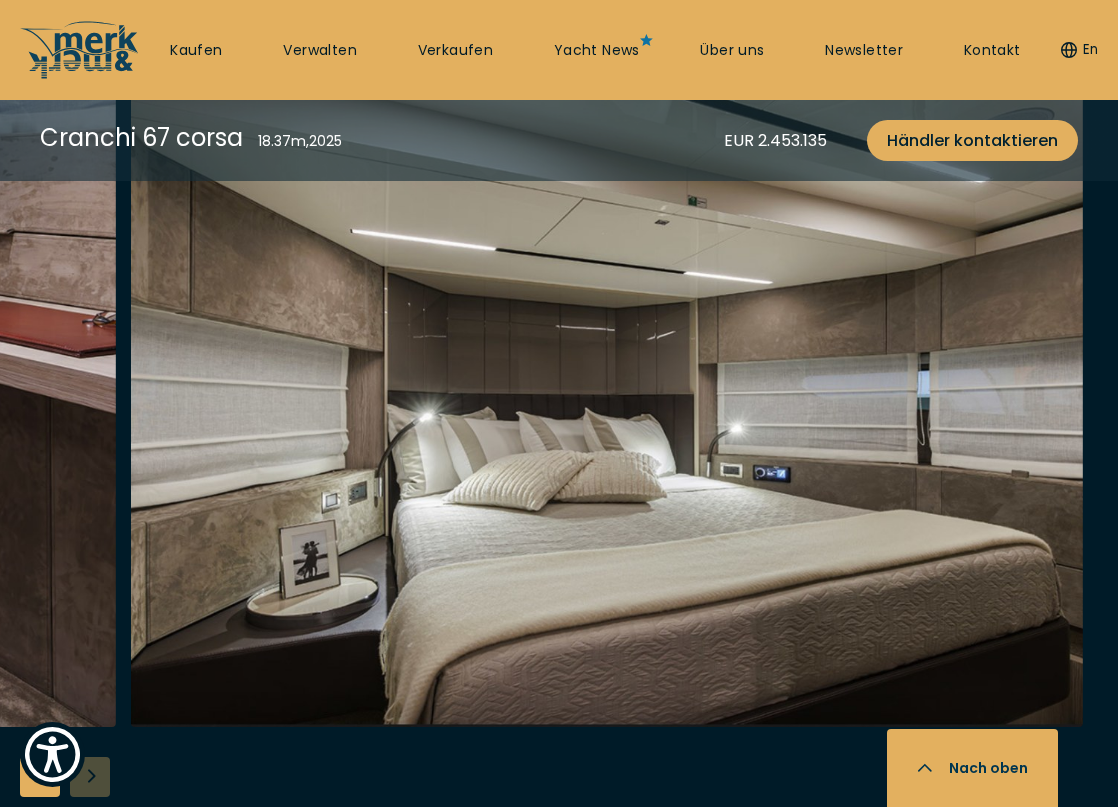 click at bounding box center [559, 472] 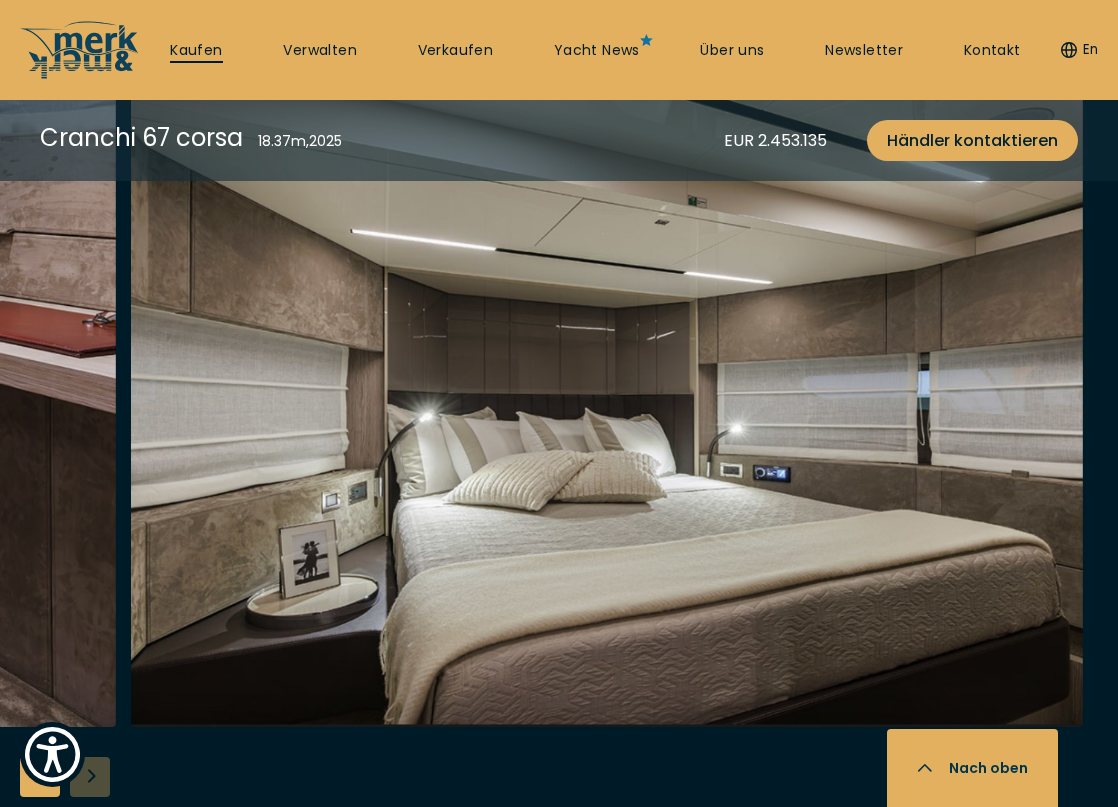 click on "Kaufen" at bounding box center [196, 51] 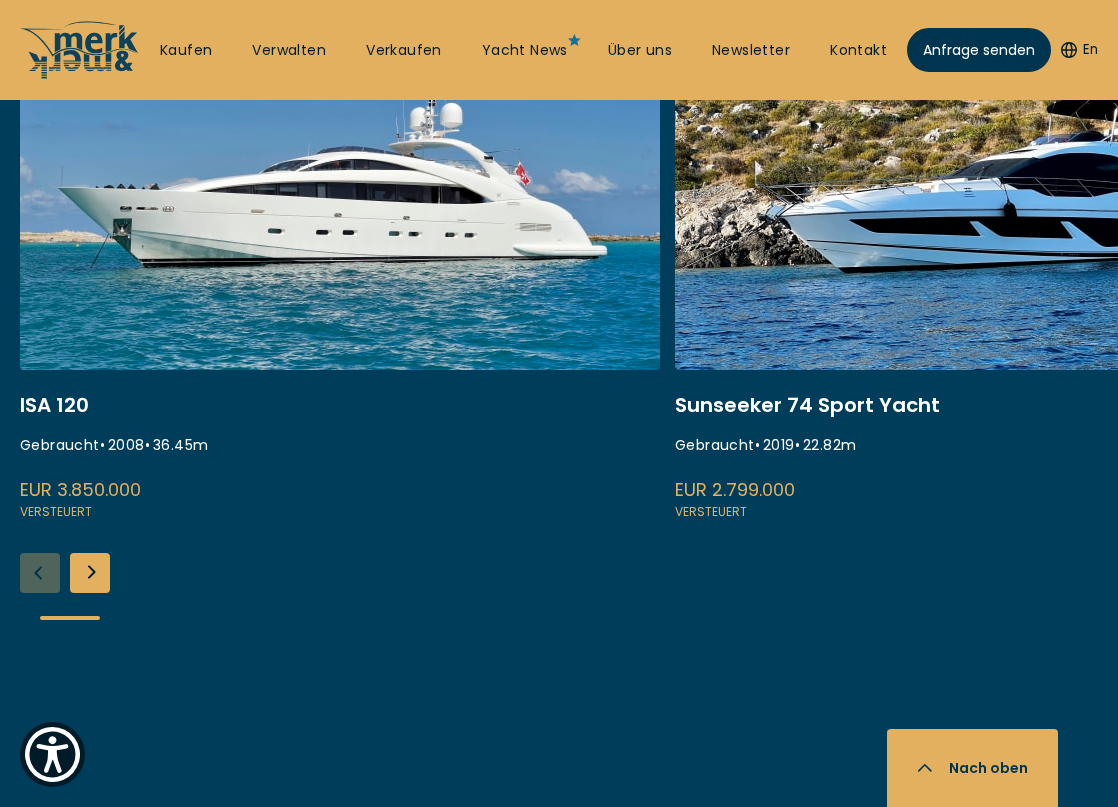 scroll, scrollTop: 900, scrollLeft: 0, axis: vertical 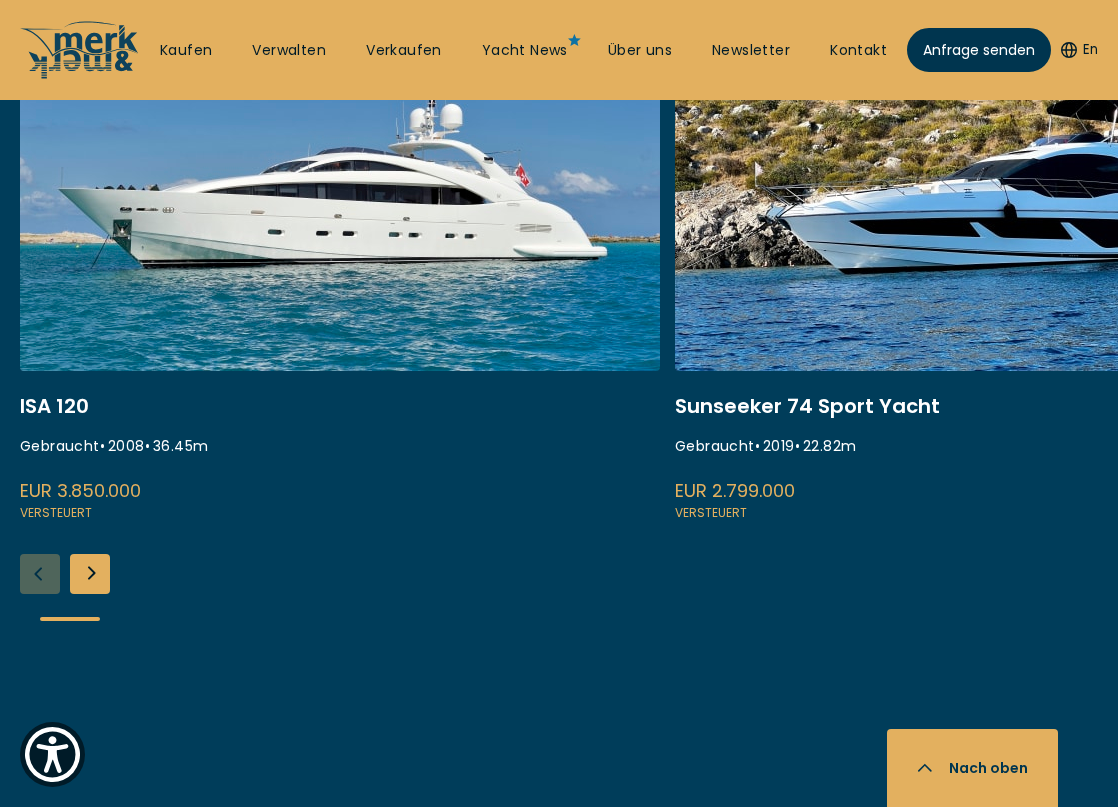 click at bounding box center (90, 574) 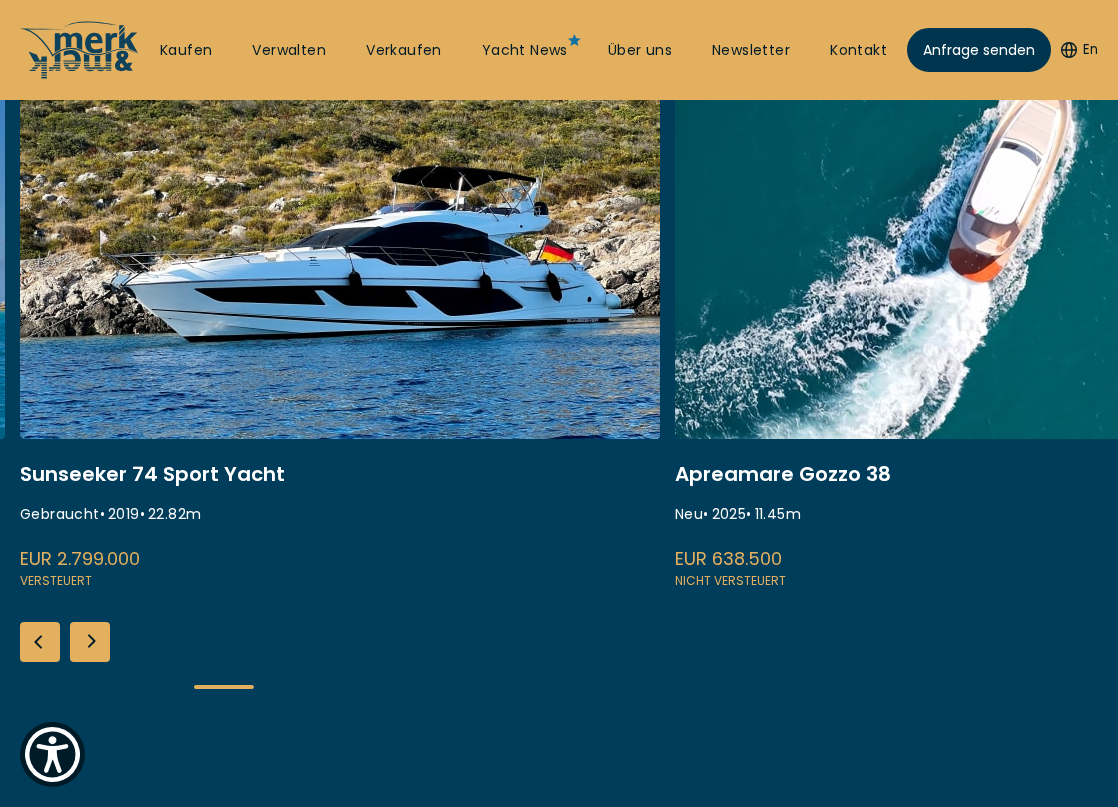 scroll, scrollTop: 800, scrollLeft: 0, axis: vertical 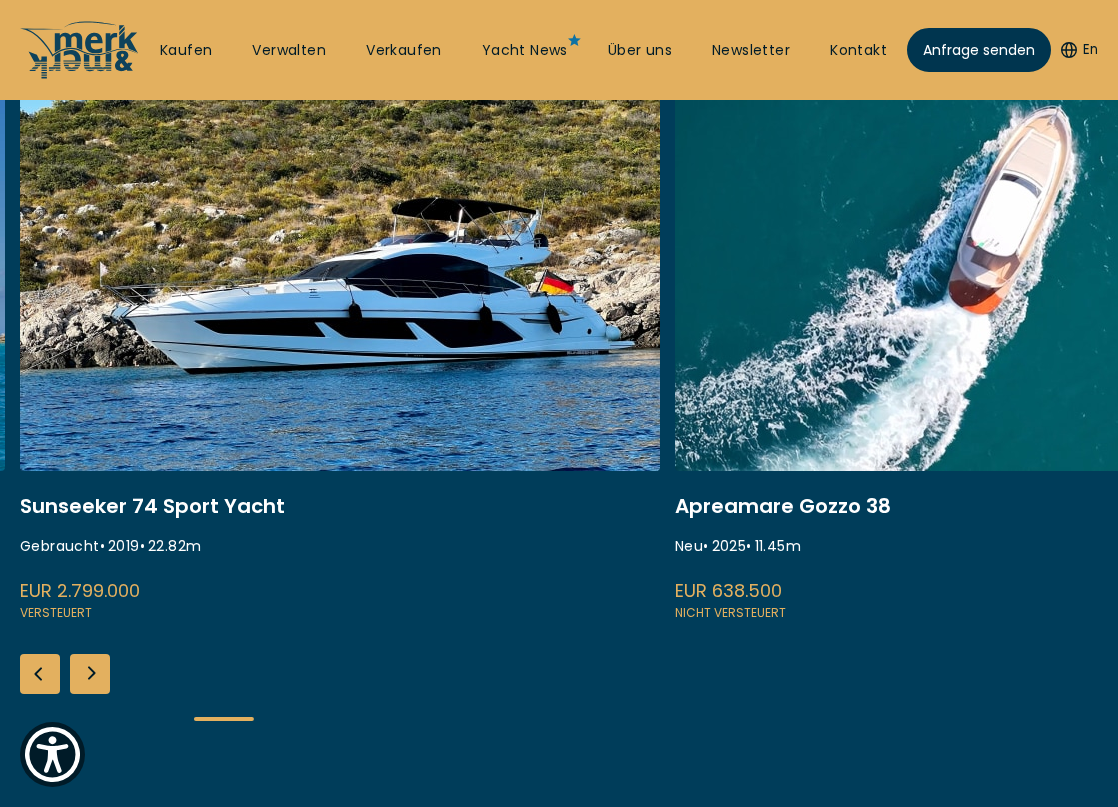 click at bounding box center [90, 674] 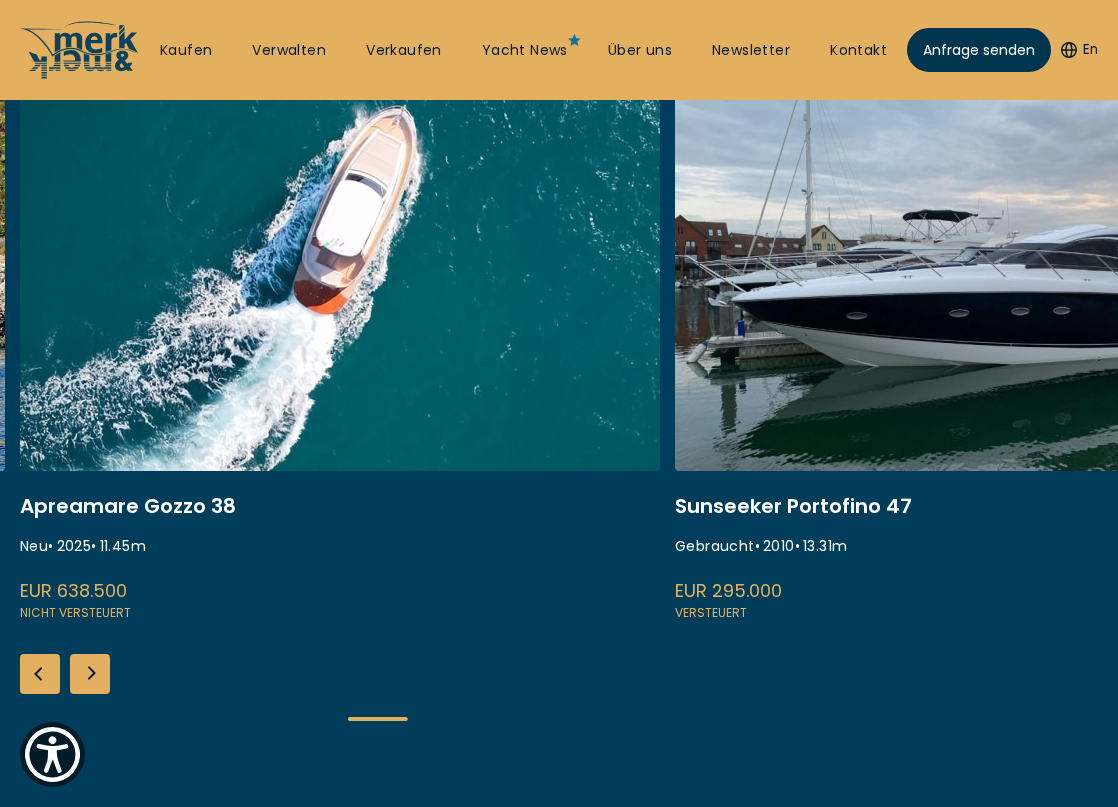 click at bounding box center (90, 674) 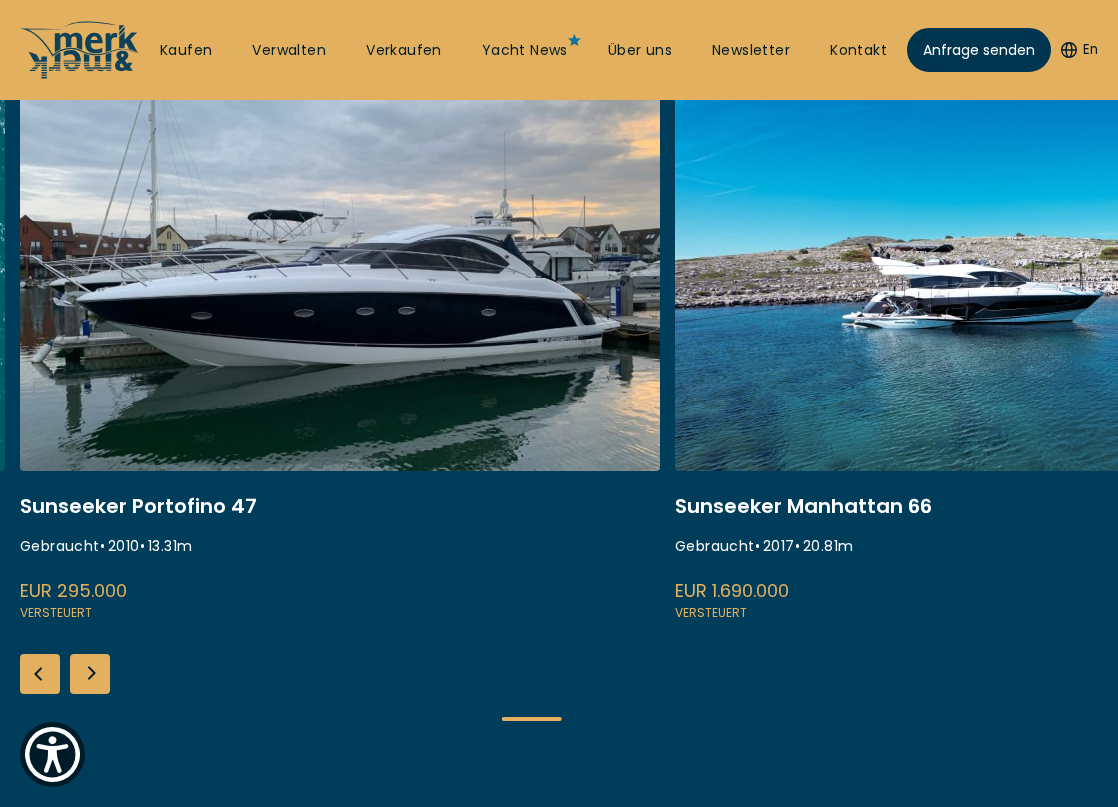 click at bounding box center (90, 674) 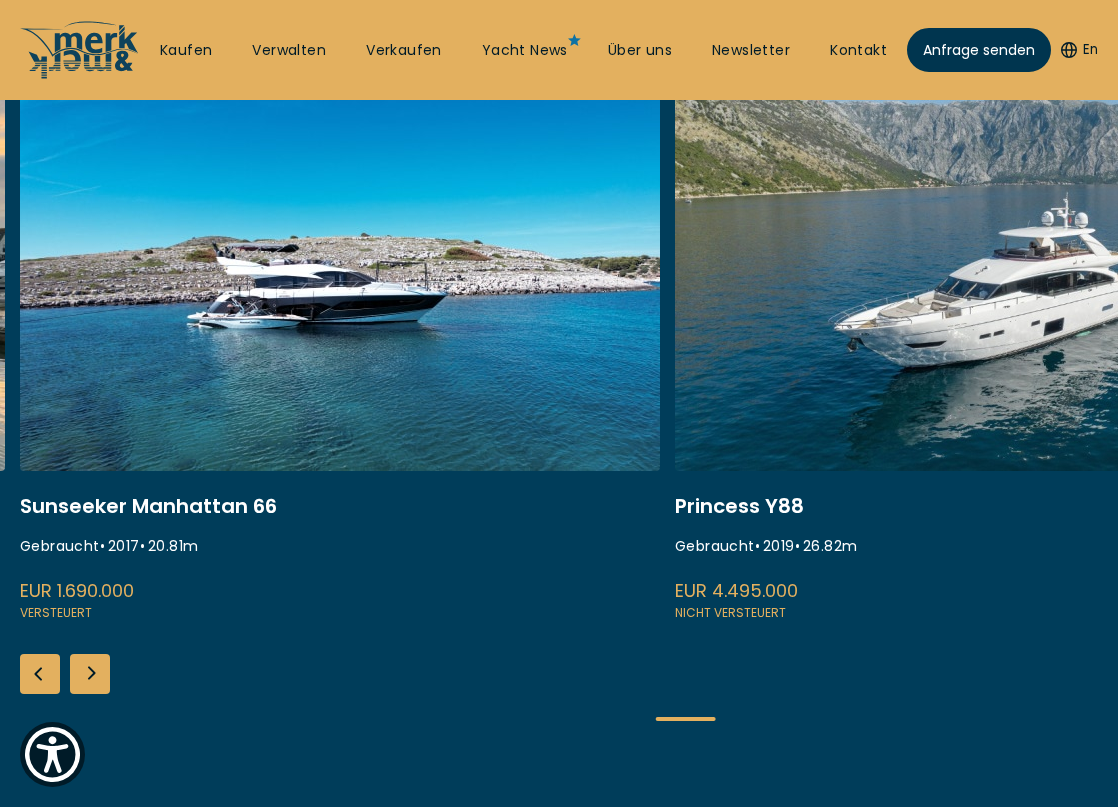 click at bounding box center [90, 674] 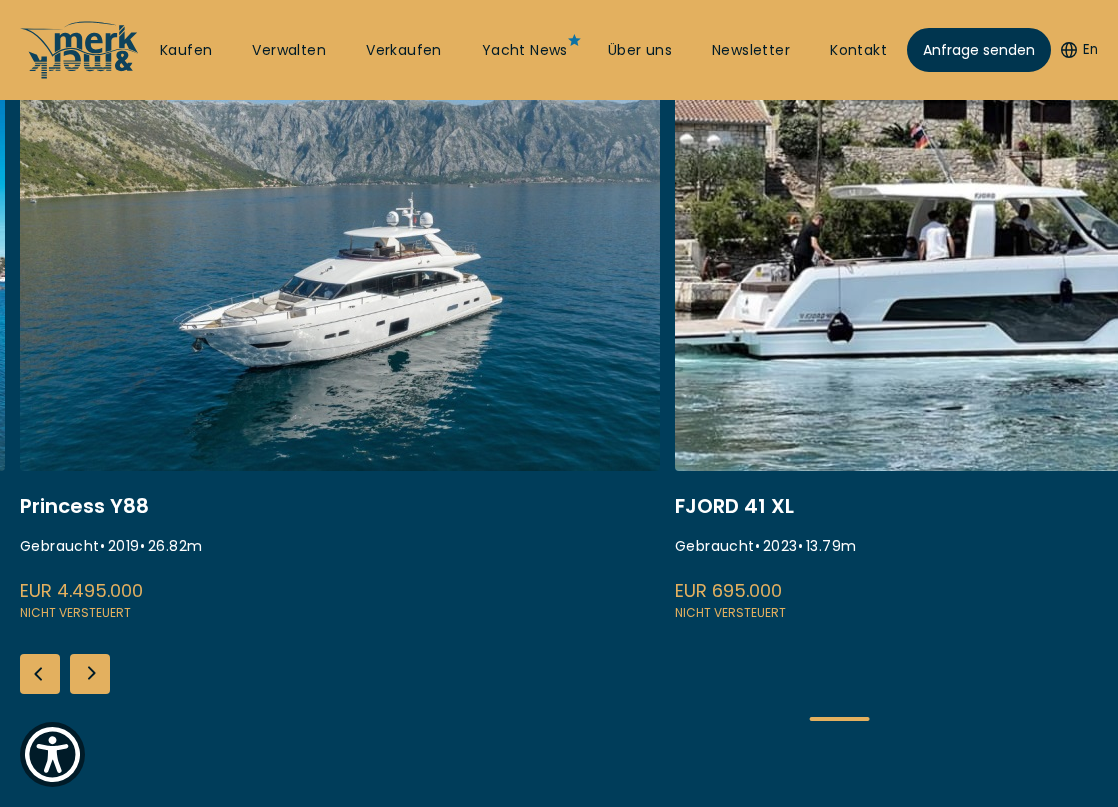 click at bounding box center [90, 674] 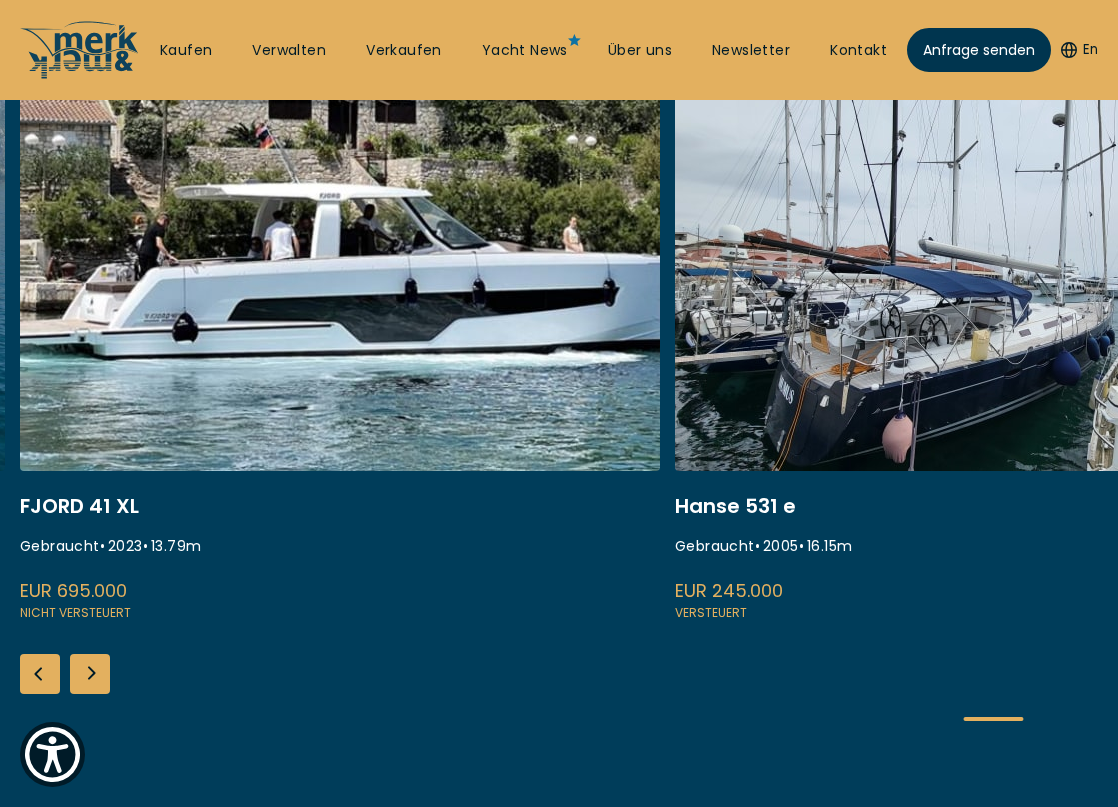 click at bounding box center (90, 674) 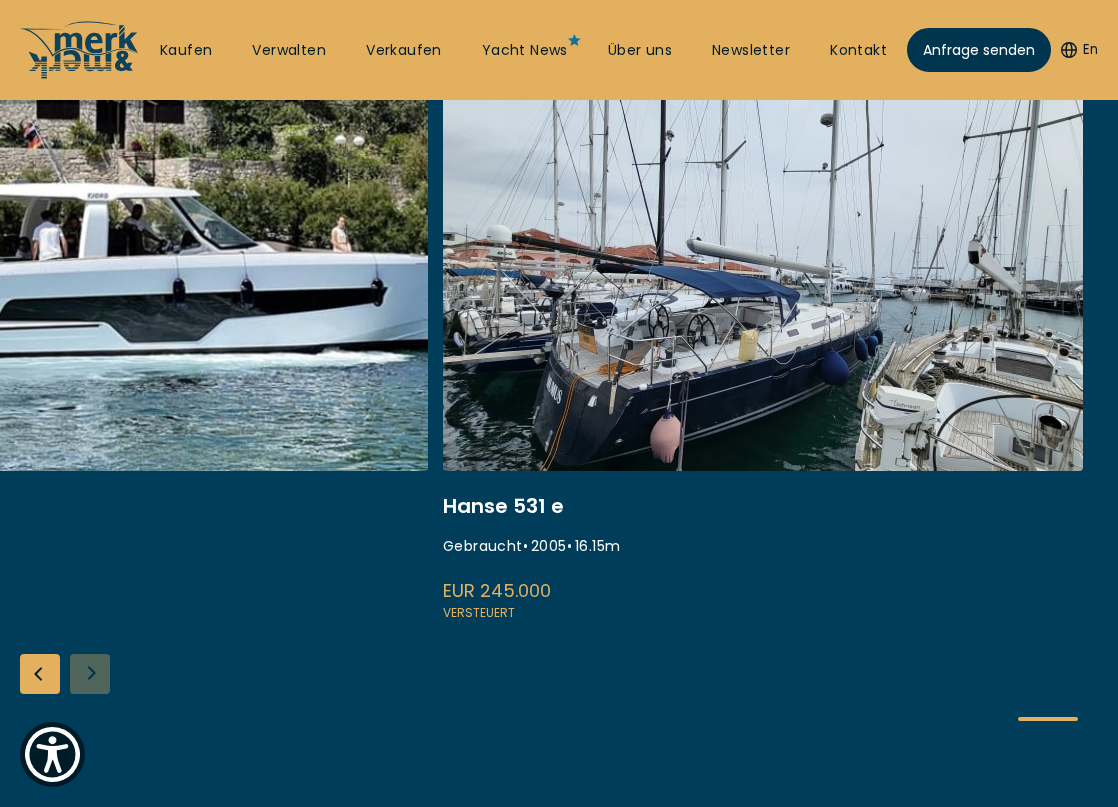 click on "ISA 120 Gebraucht  • 2008  • 36.45 m EUR   3.850.000 Versteuert Sunseeker 74 Sport Yacht Gebraucht  • 2019  • 22.82 m EUR   2.799.000 Versteuert Apreamare Gozzo 38 Neu  • 2025  • 11.45 m EUR   638.500 Nicht versteuert Sunseeker Portofino 47 Gebraucht  • 2010  • 13.31 m EUR   295.000 Versteuert Sunseeker Manhattan 66 Gebraucht  • 2017  • 20.81 m EUR   1.690.000 Versteuert Princess Y88 Gebraucht  • 2019  • 26.82 m EUR   4.495.000 Nicht versteuert FJORD 41 XL Gebraucht  • 2023  • 13.79 m EUR   695.000 Nicht versteuert Hanse 531 e Gebraucht  • 2005  • 16.15 m EUR   245.000 Versteuert" at bounding box center (559, 422) 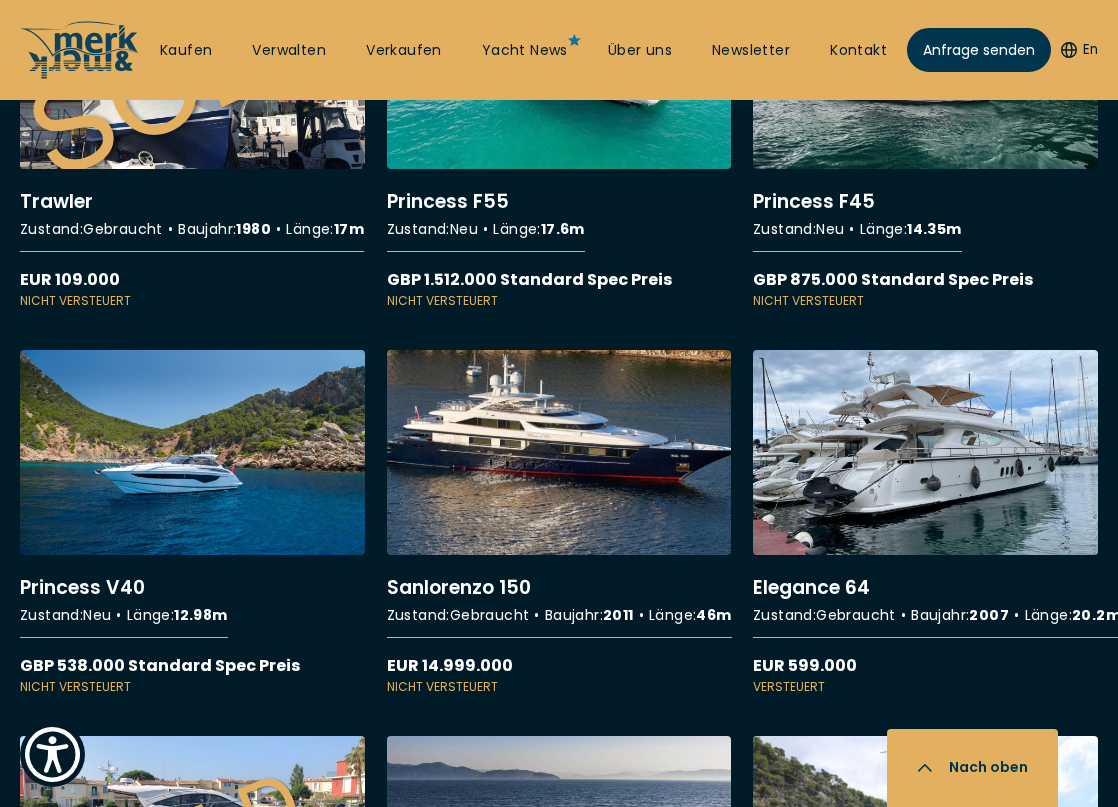 scroll, scrollTop: 13000, scrollLeft: 0, axis: vertical 